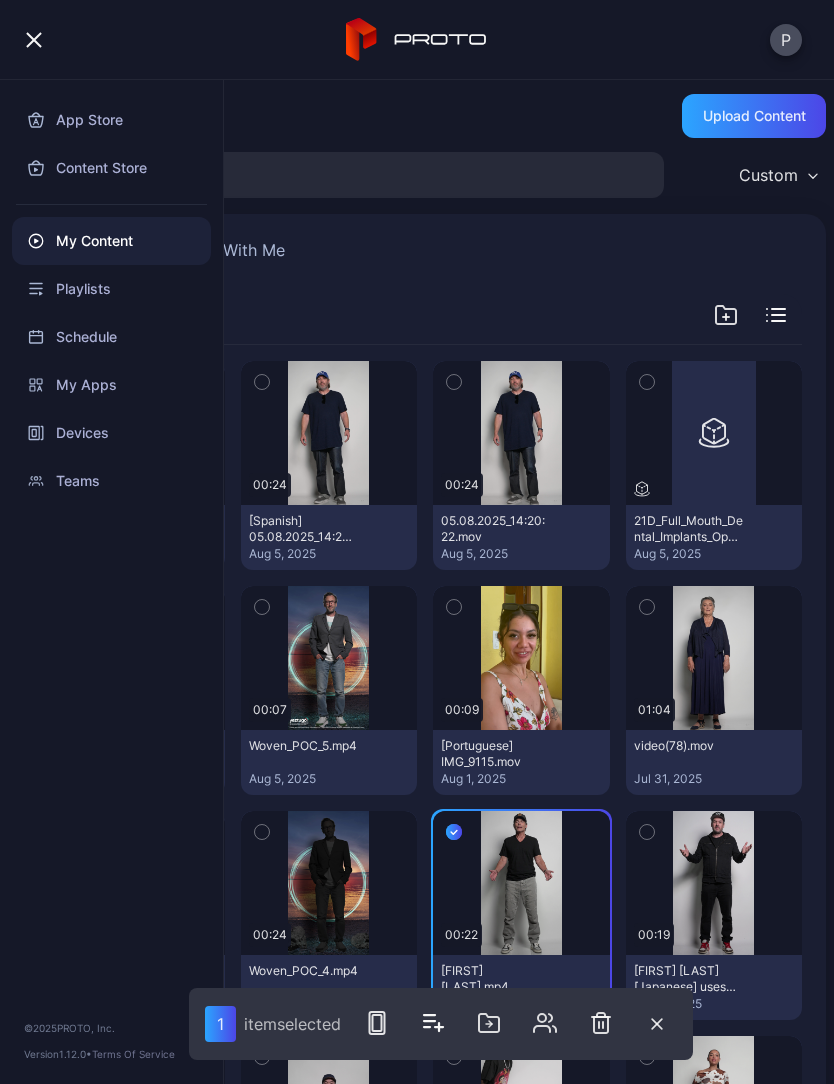 scroll, scrollTop: 0, scrollLeft: 0, axis: both 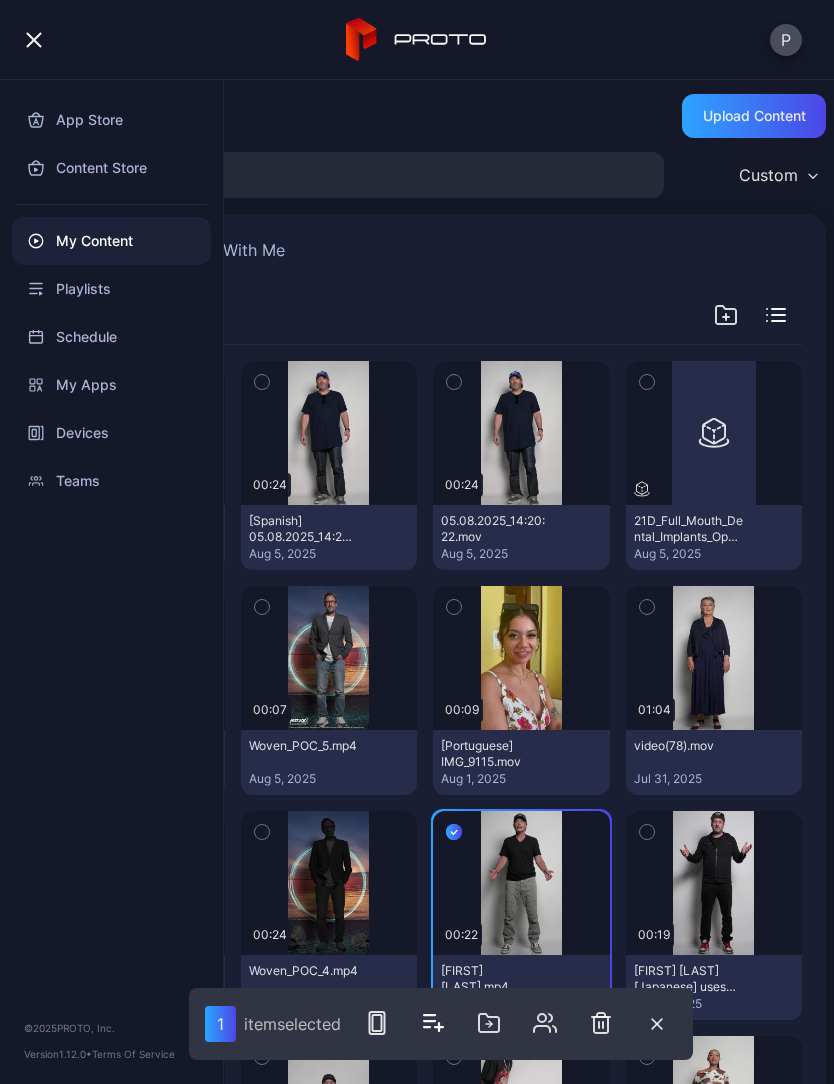 click on "My Content Shared With Me Select All Preview 00:24 [Japanese] 05.08.2025_14:20:22.mov Aug 5, 2025 Preview 00:24 [Spanish] 05.08.2025_14:20:22.mov Aug 5, 2025 Preview 00:24 05.08.2025_14:20:22.mov Aug 5, 2025 Preview 21D_Full_Mouth_Dental_Implants_Opaque_B.glb Aug 5, 2025 Preview 21D_Full_Mouth_Dental_Implants_Opaque_A.glb Aug 5, 2025 Preview 00:07 Woven_POC_5.mp4 Aug 5, 2025 Preview 00:09 [Portuguese] IMG_9115.mov Aug 1, 2025 Preview 01:04 video(78).mov Jul 31, 2025 Preview 01:33 Leidos Tony Hologram for Billington.mp4 Jul 25, 2025 Preview 00:24 Woven_POC_4.mp4 Jul 23, 2025 Preview 00:22 Rob Lowe.mp4 Jul 18, 2025 Preview 00:19 Jim Jefferies [Japanese]  uses pepper.mp4 Jul 18, 2025 Preview 00:37 Drew Scott Property Bros Jul 18, 2025 Preview 00:22 Brad Williams.mp4 Jul 18, 2025 Preview 00:24 Shareef ONeal Jul 18, 2025 Preview 01:10 Natasha Graziano.mp4 Jul 18, 2025 Preview 00:19 Jim Jefferies uses pepper Jul 18, 2025 Preview 00:16 I'm Jim Jefferies.mp4 Jul 18, 2025 Failed 00:20 [Japanese] video(66).mov Preview" at bounding box center (425, 1444) 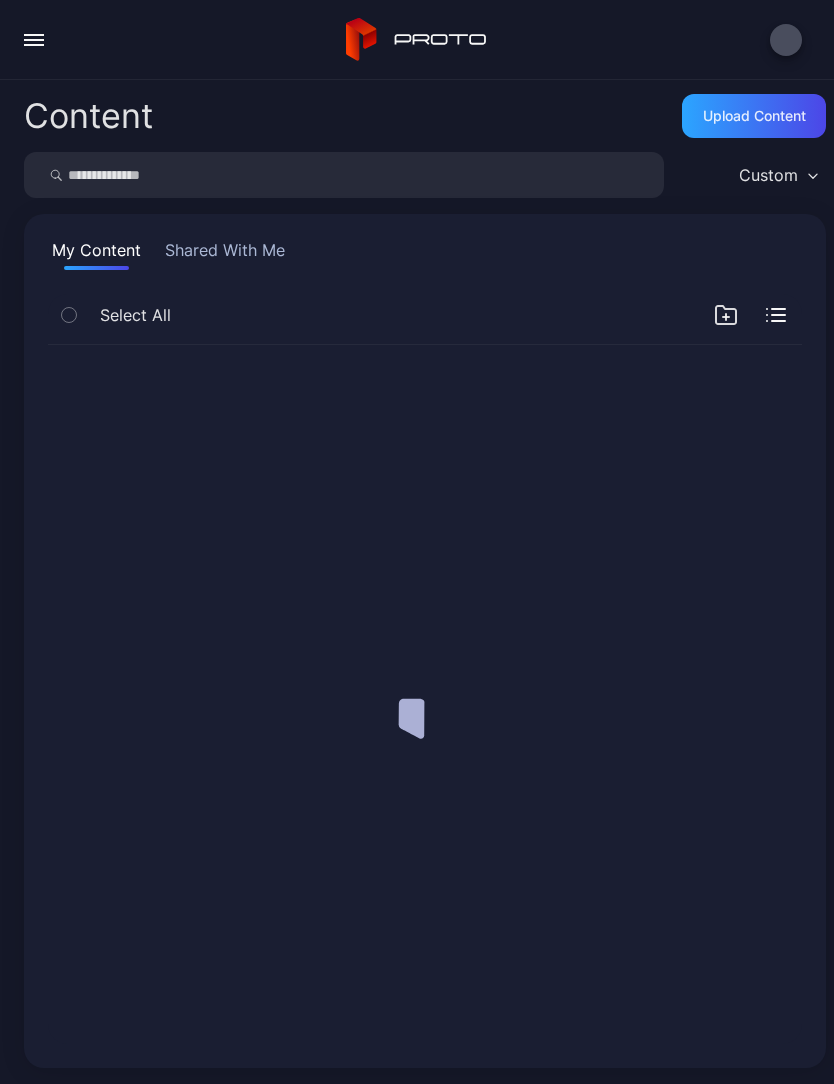 scroll, scrollTop: 0, scrollLeft: 0, axis: both 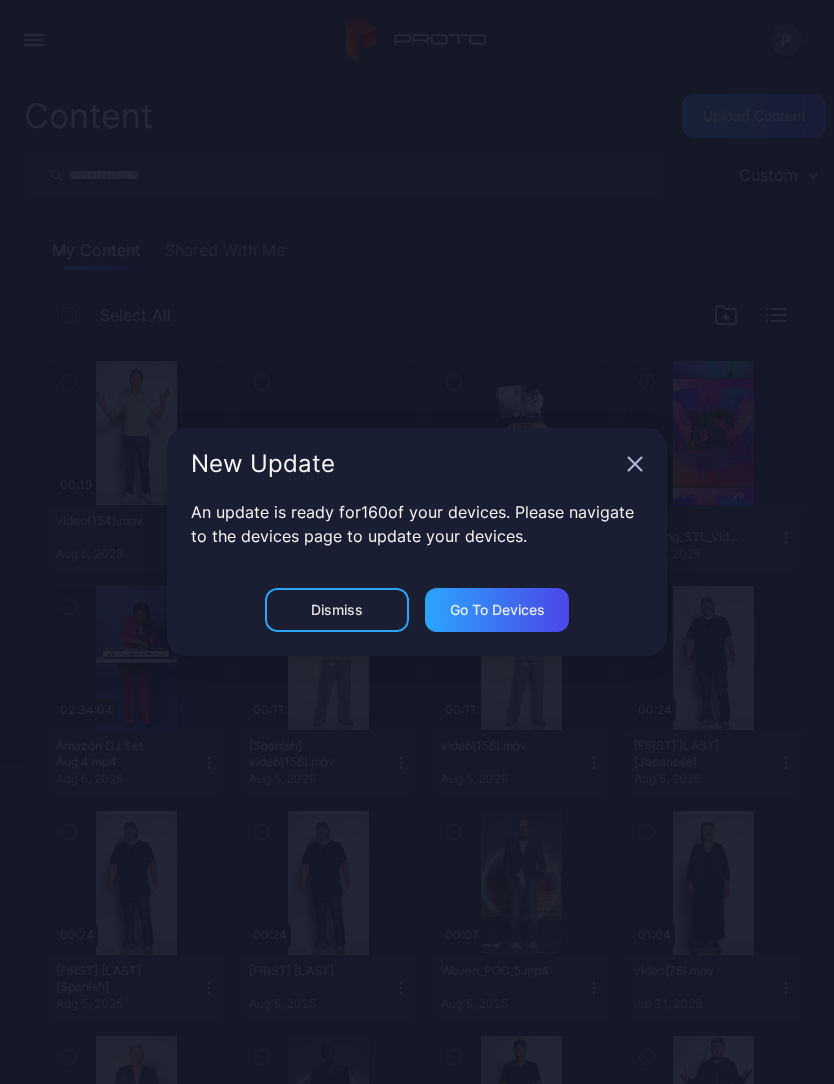 click on "Dismiss" at bounding box center (337, 610) 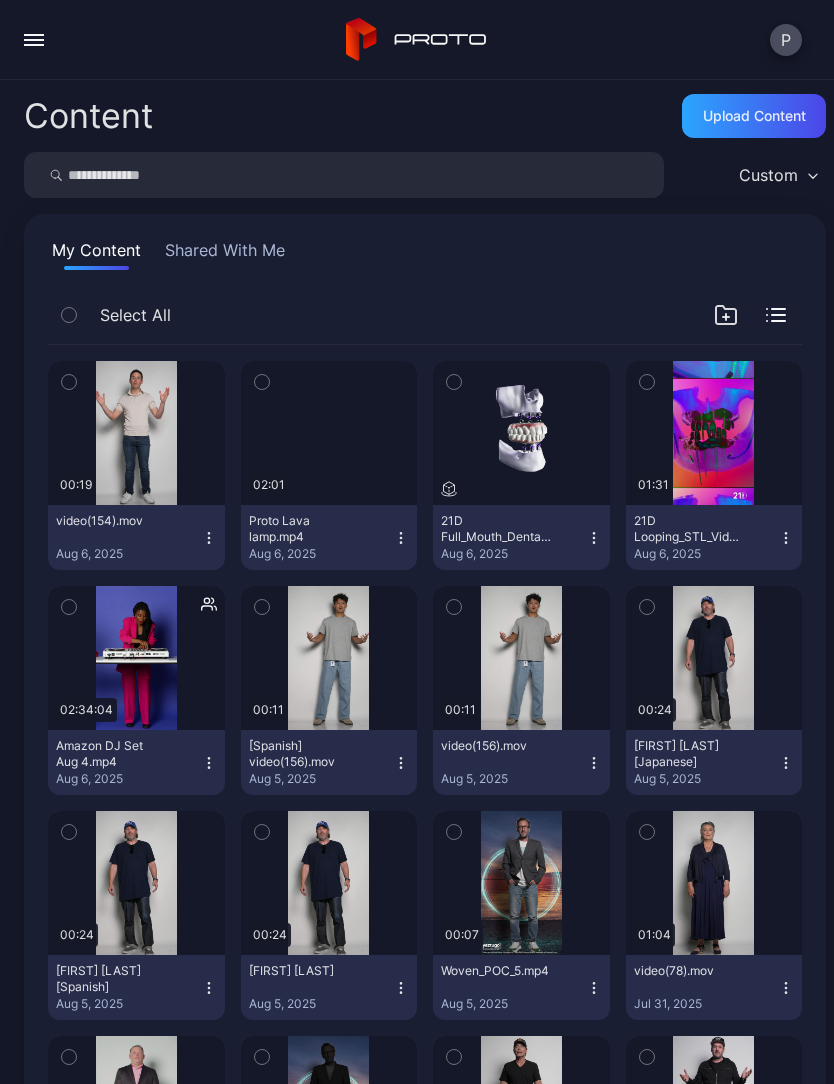 click 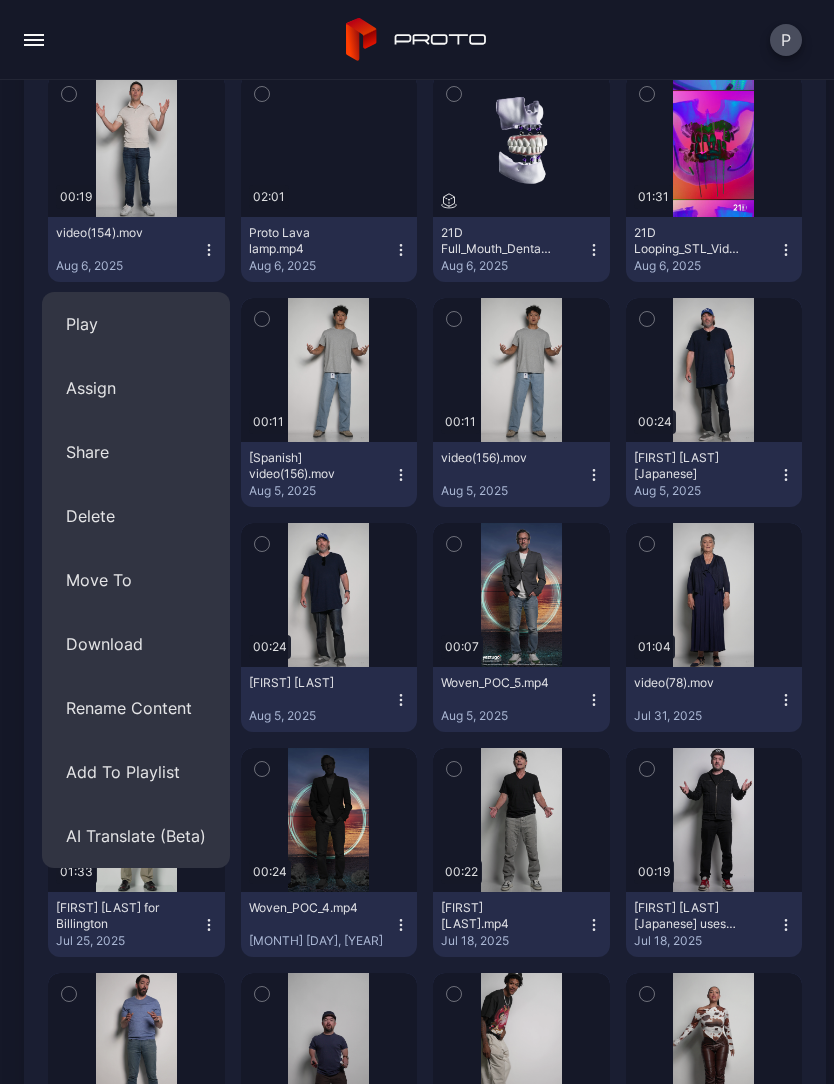 scroll, scrollTop: 306, scrollLeft: 0, axis: vertical 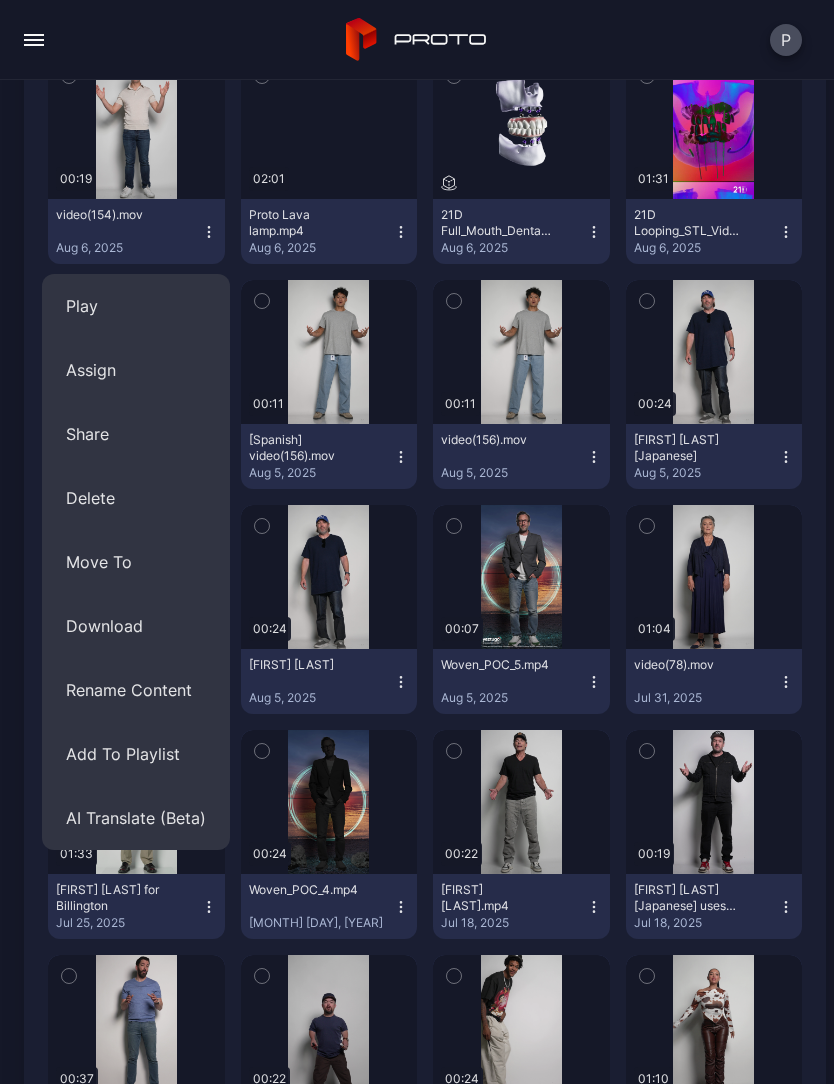 click on "AI Translate (Beta)" at bounding box center [136, 818] 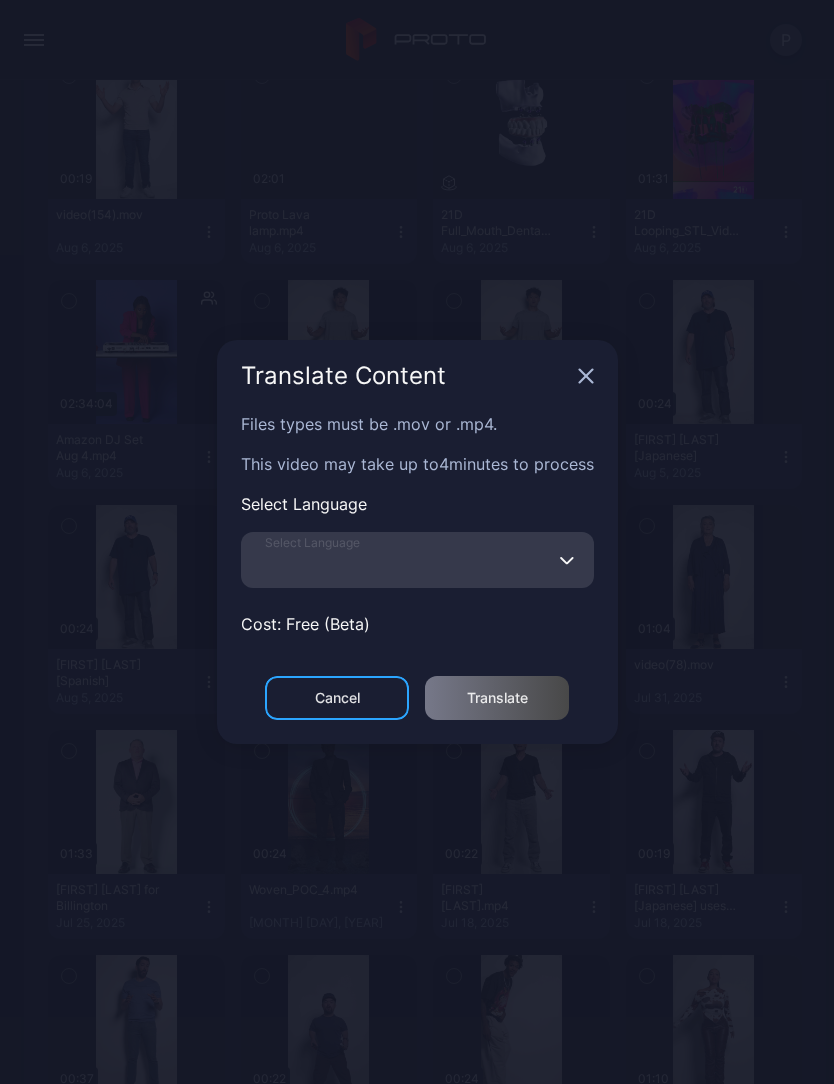 click on "Select Language" at bounding box center (417, 560) 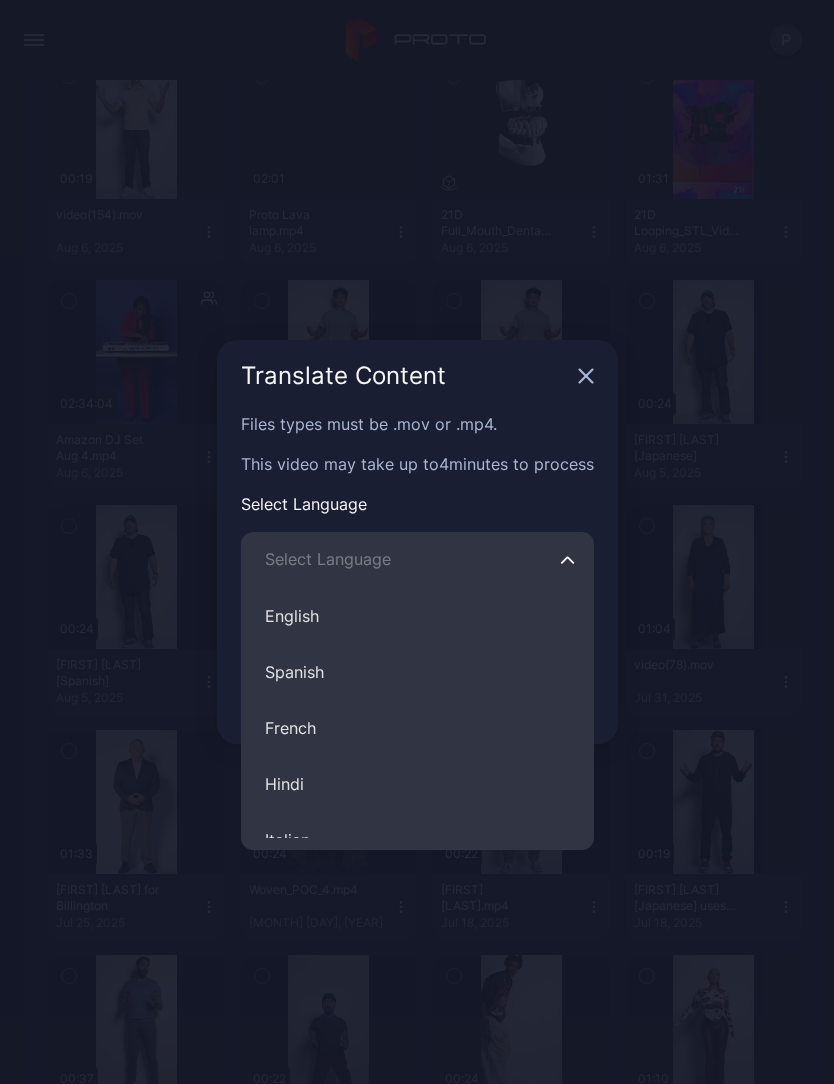 click on "Spanish" at bounding box center [417, 672] 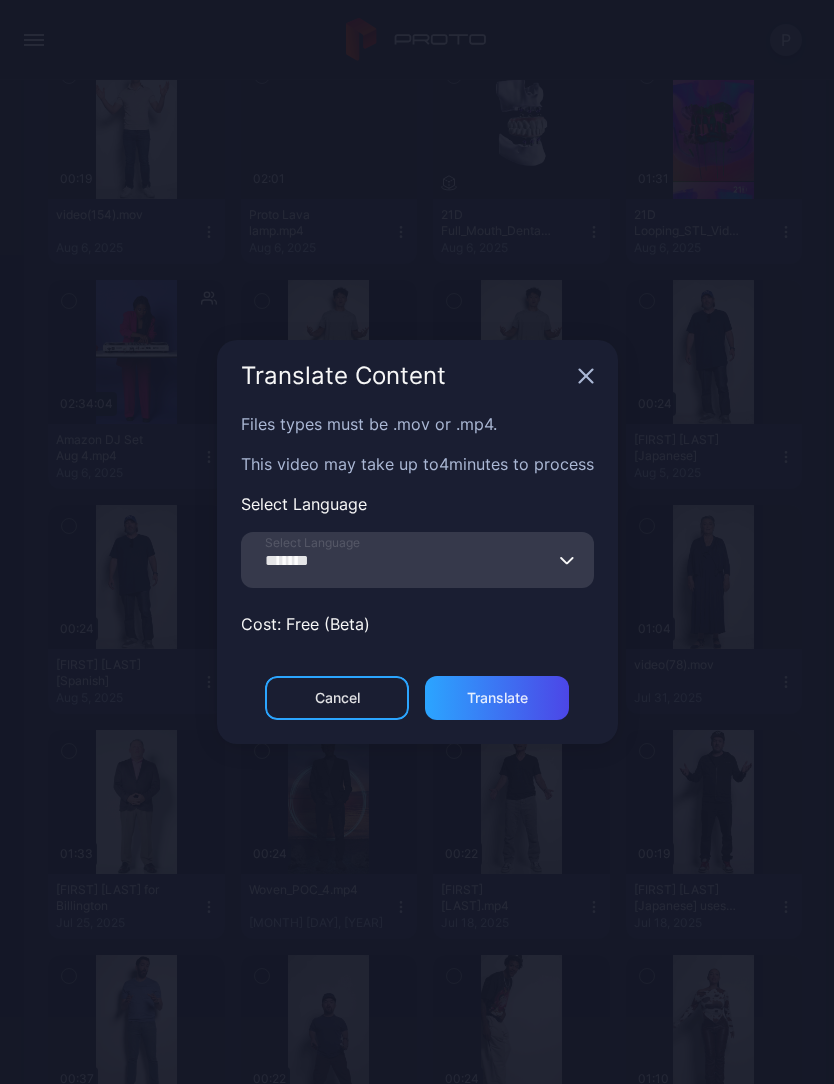click on "Translate" at bounding box center (497, 698) 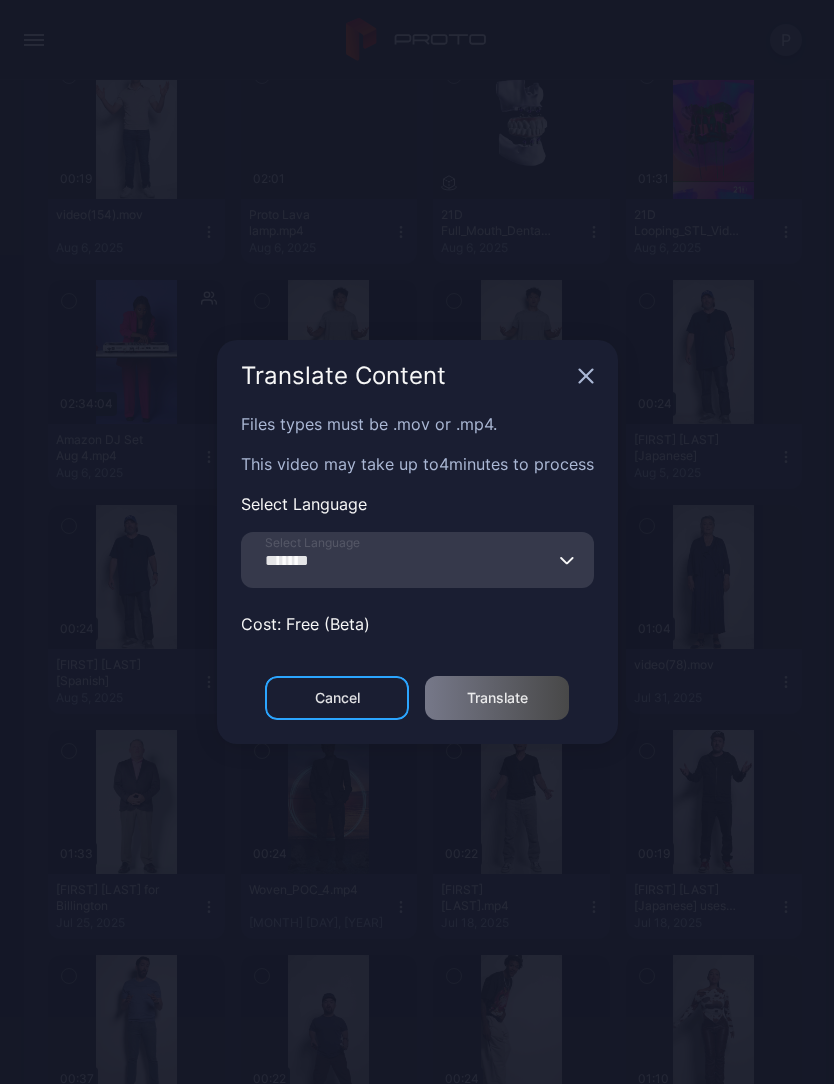scroll, scrollTop: 0, scrollLeft: 0, axis: both 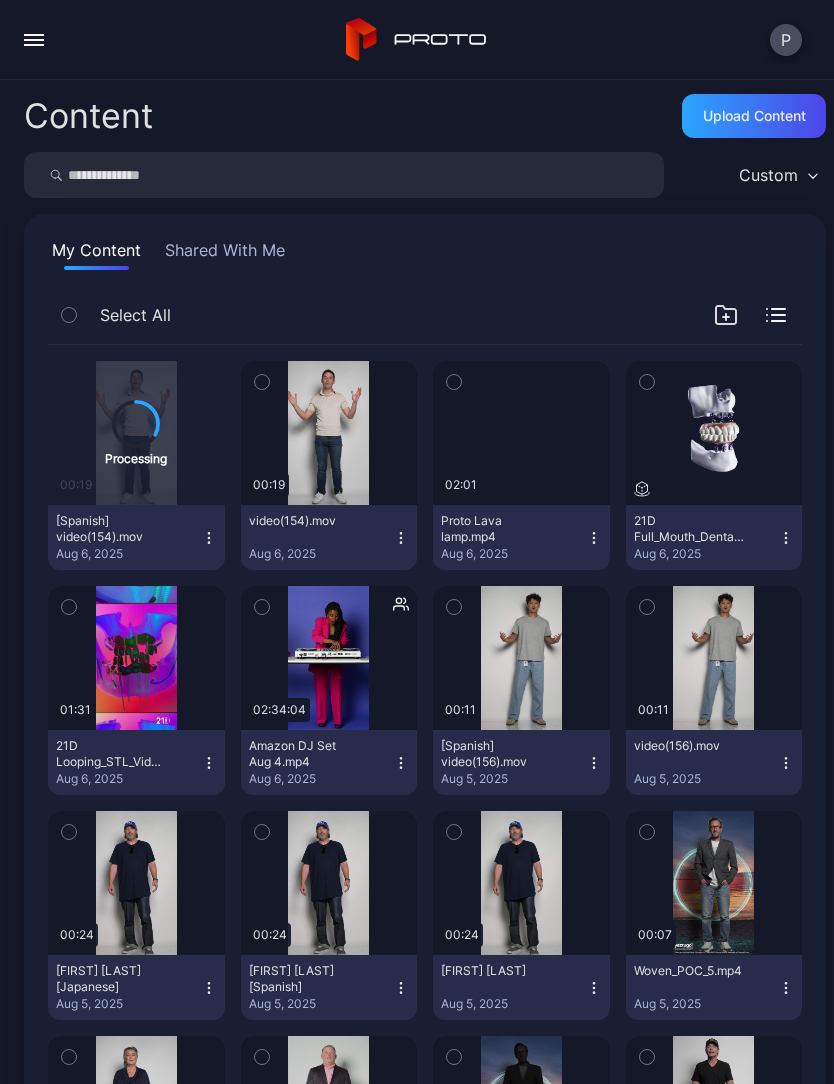 click 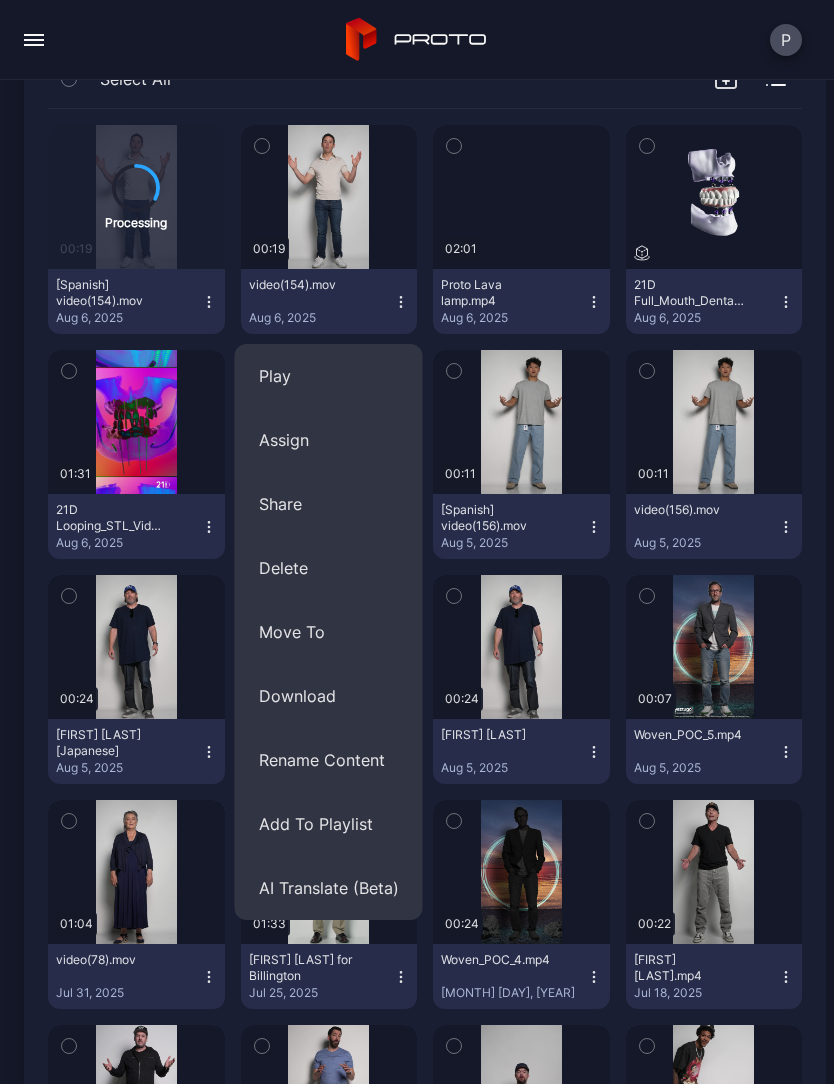 scroll, scrollTop: 237, scrollLeft: 0, axis: vertical 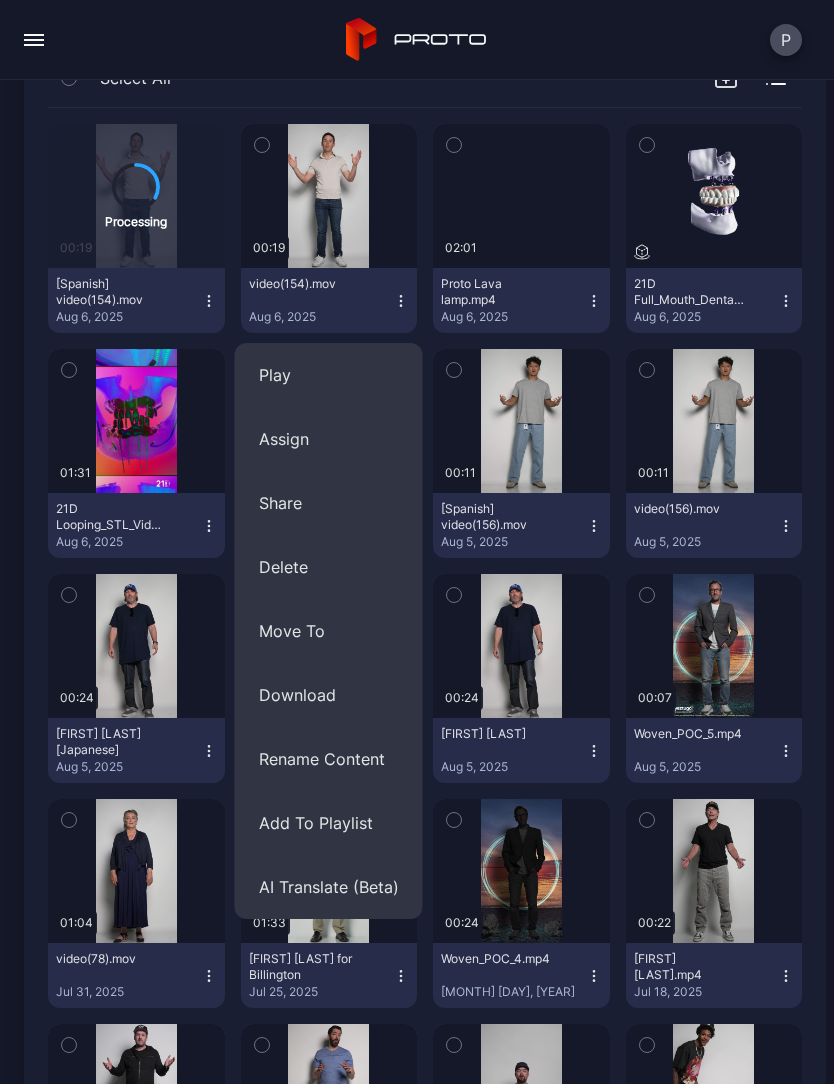 click on "AI Translate (Beta)" at bounding box center [329, 887] 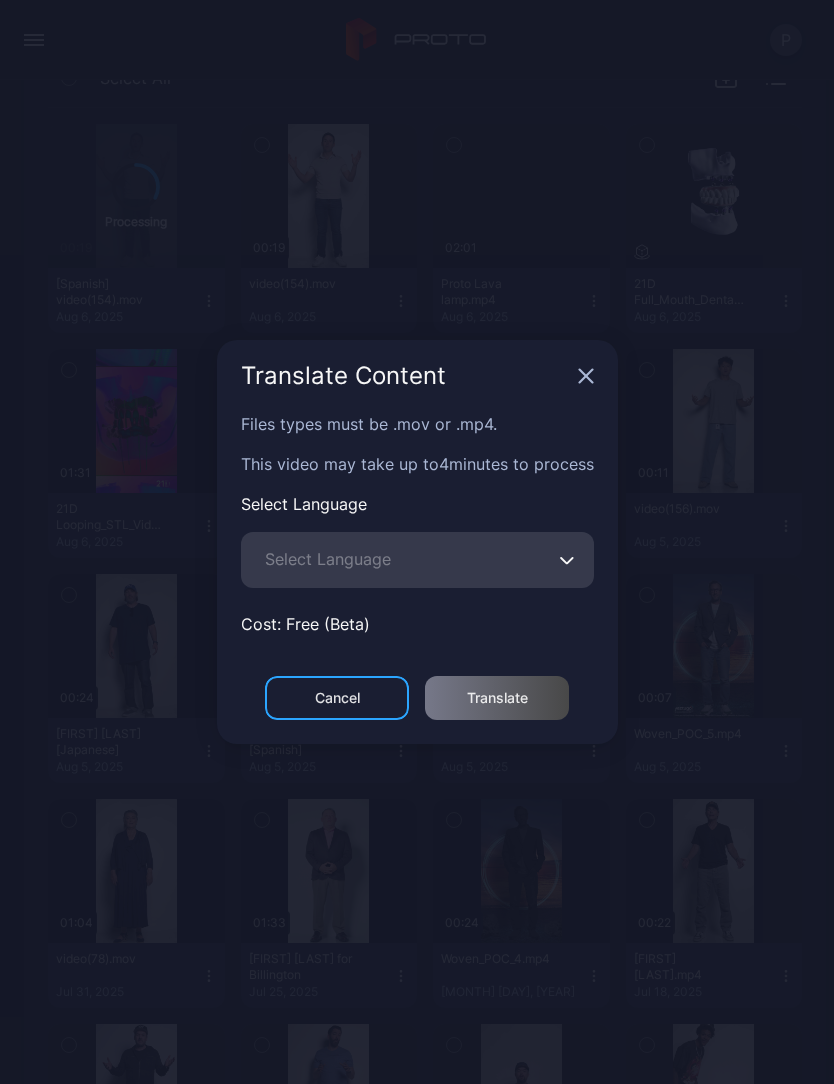 click on "Select Language" at bounding box center (328, 559) 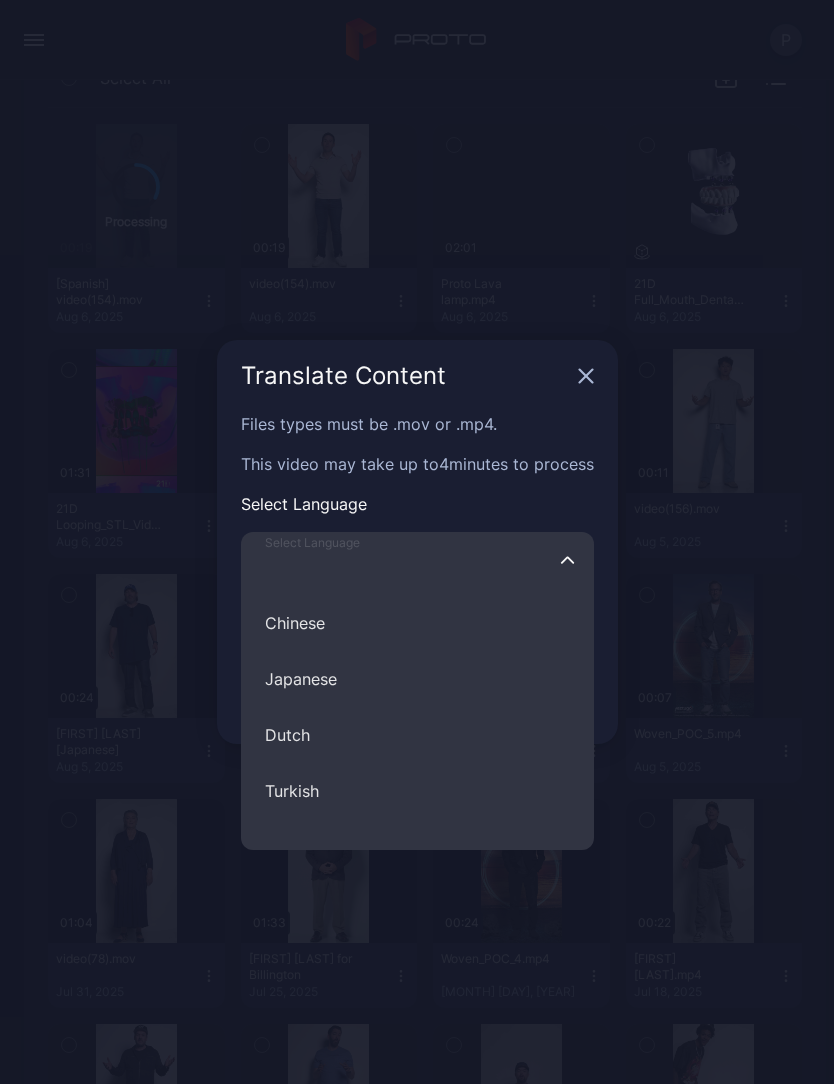 scroll, scrollTop: 446, scrollLeft: 0, axis: vertical 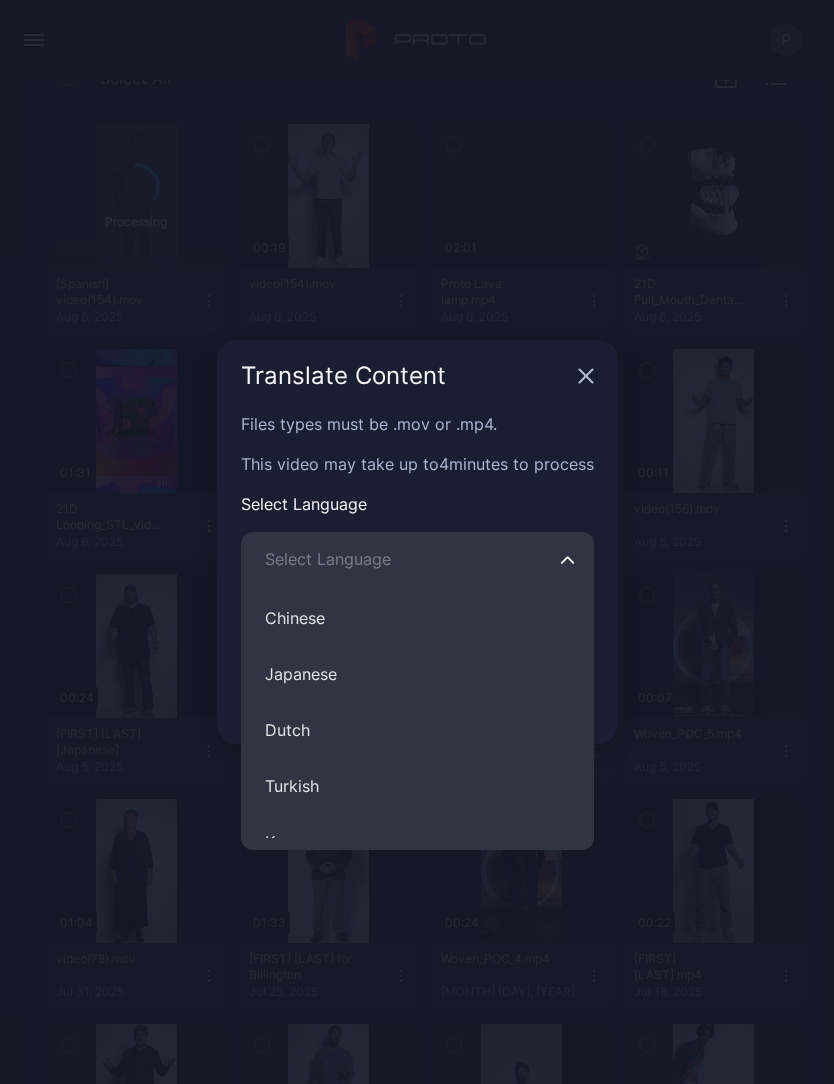 click on "Japanese" at bounding box center [417, 674] 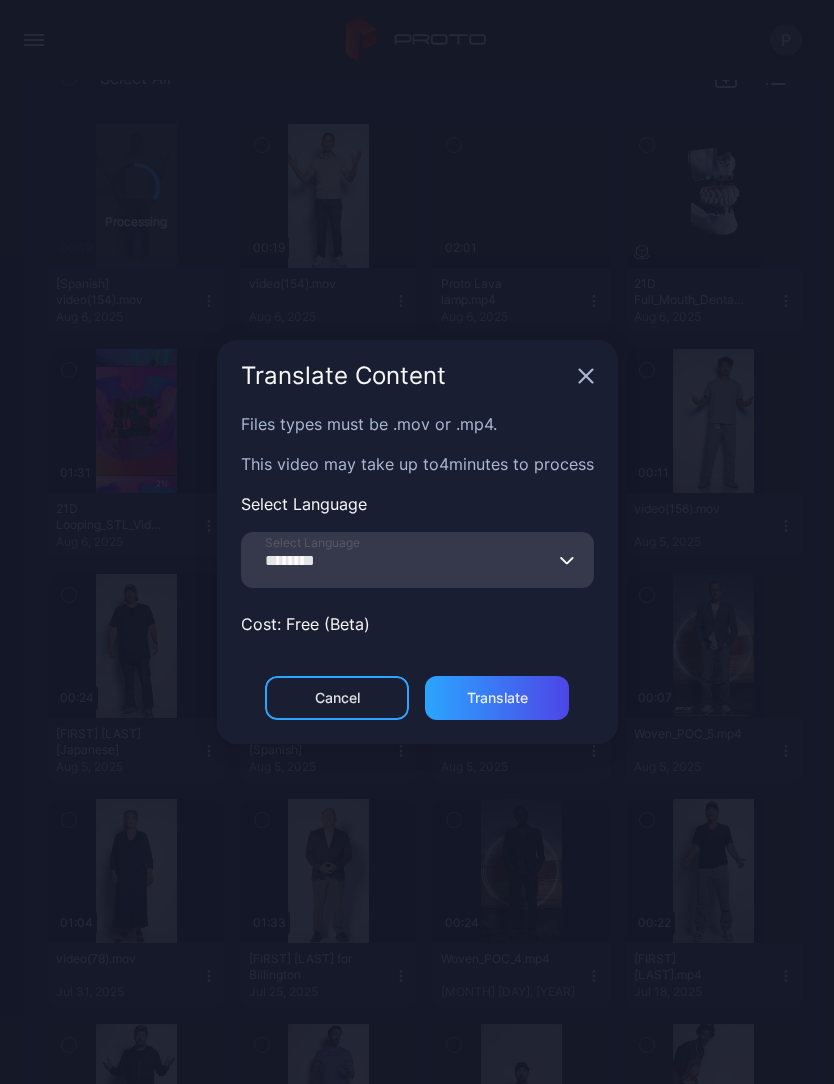 click on "Translate" at bounding box center (497, 698) 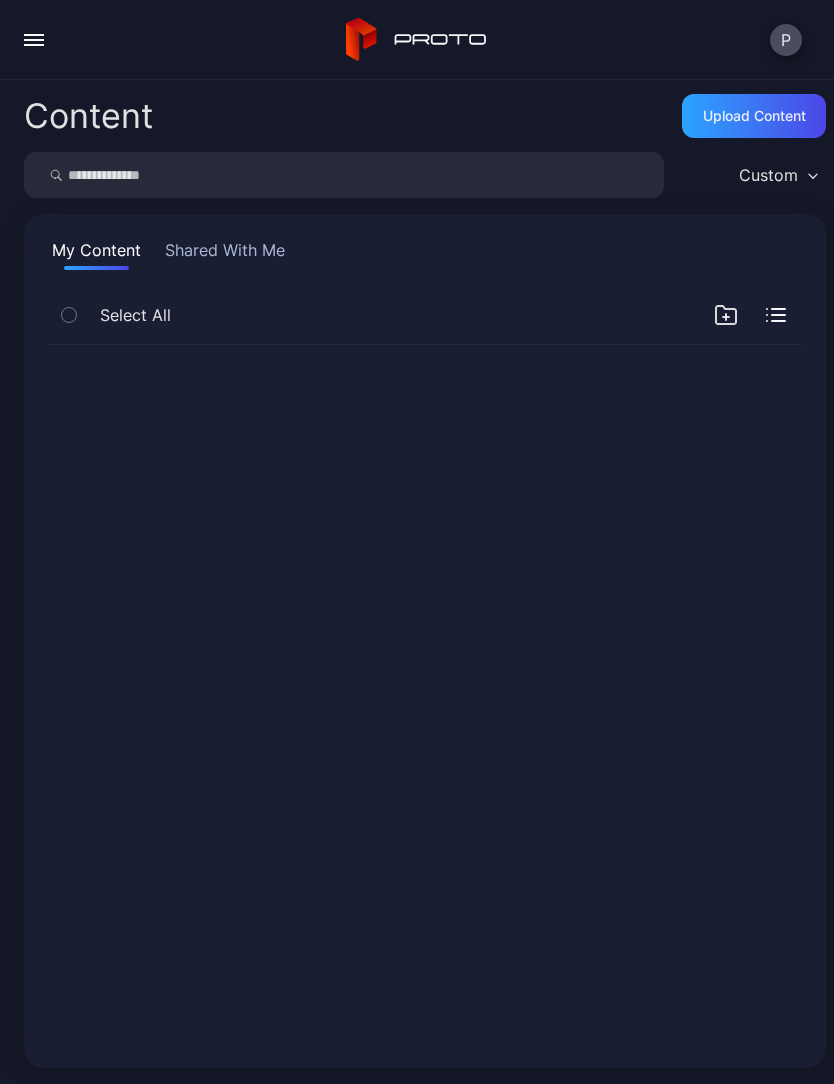 scroll, scrollTop: 0, scrollLeft: 0, axis: both 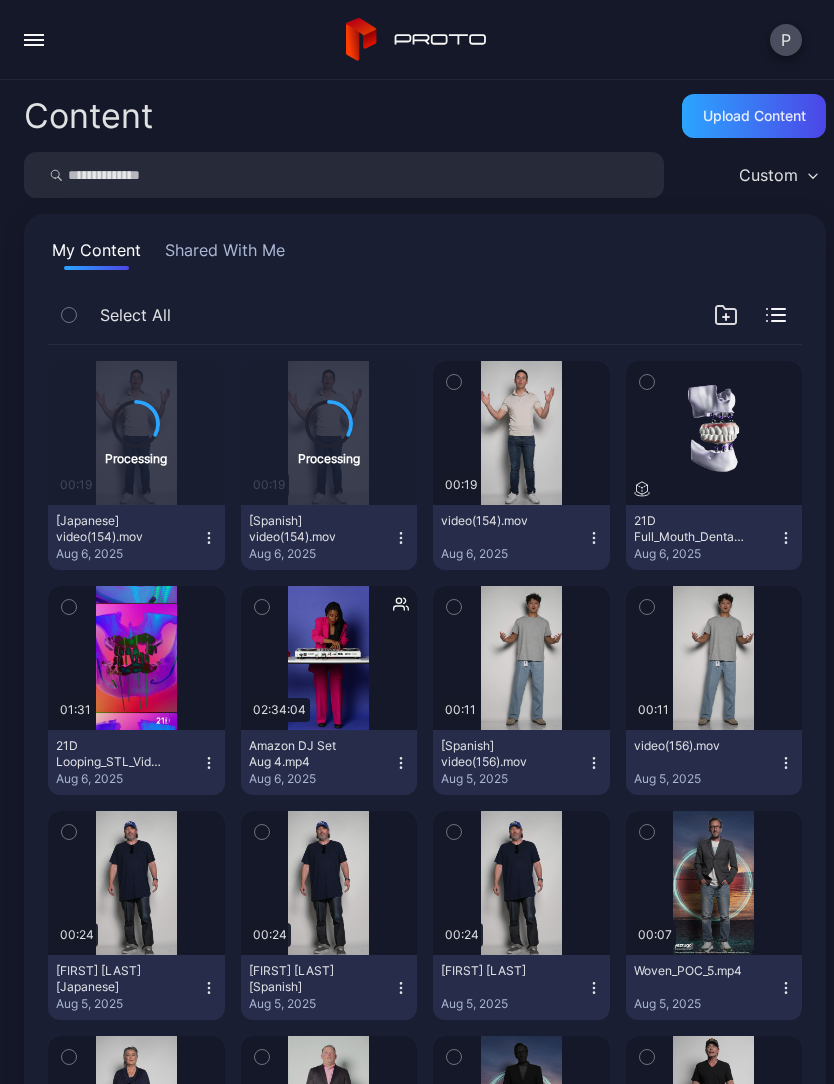 click 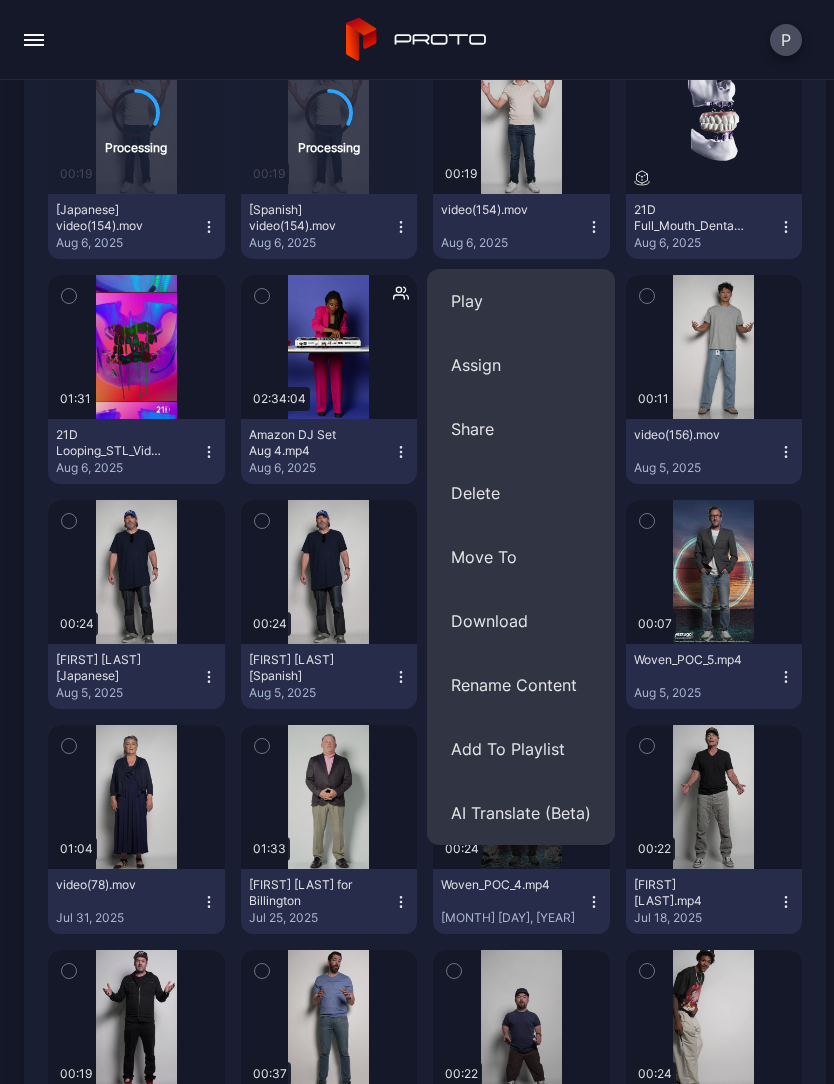 scroll, scrollTop: 329, scrollLeft: 0, axis: vertical 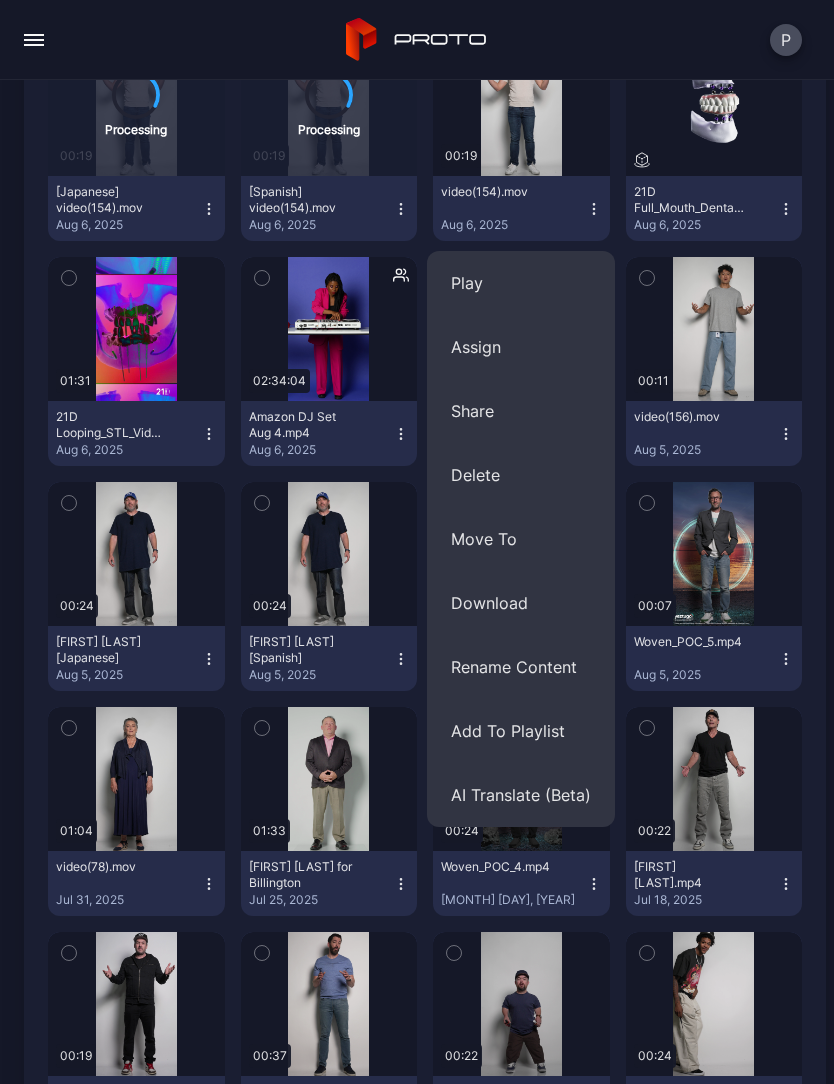 click on "AI Translate (Beta)" at bounding box center (521, 795) 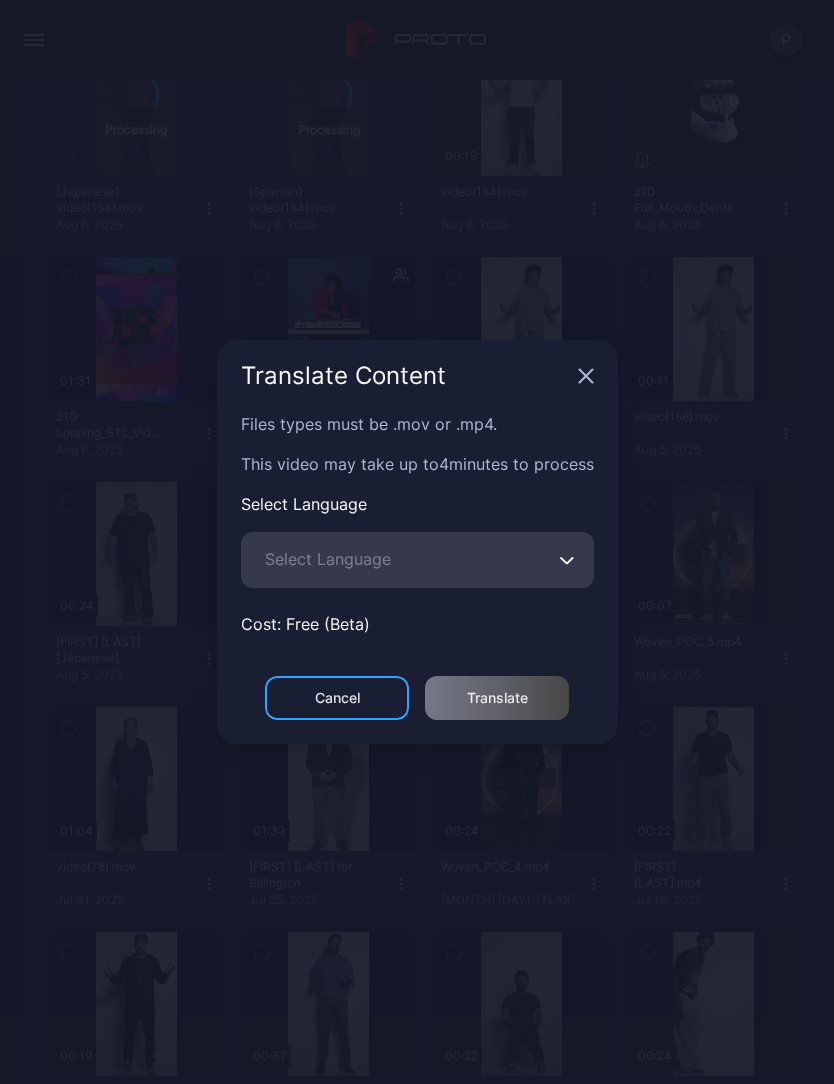 click on "Select Language" at bounding box center [328, 559] 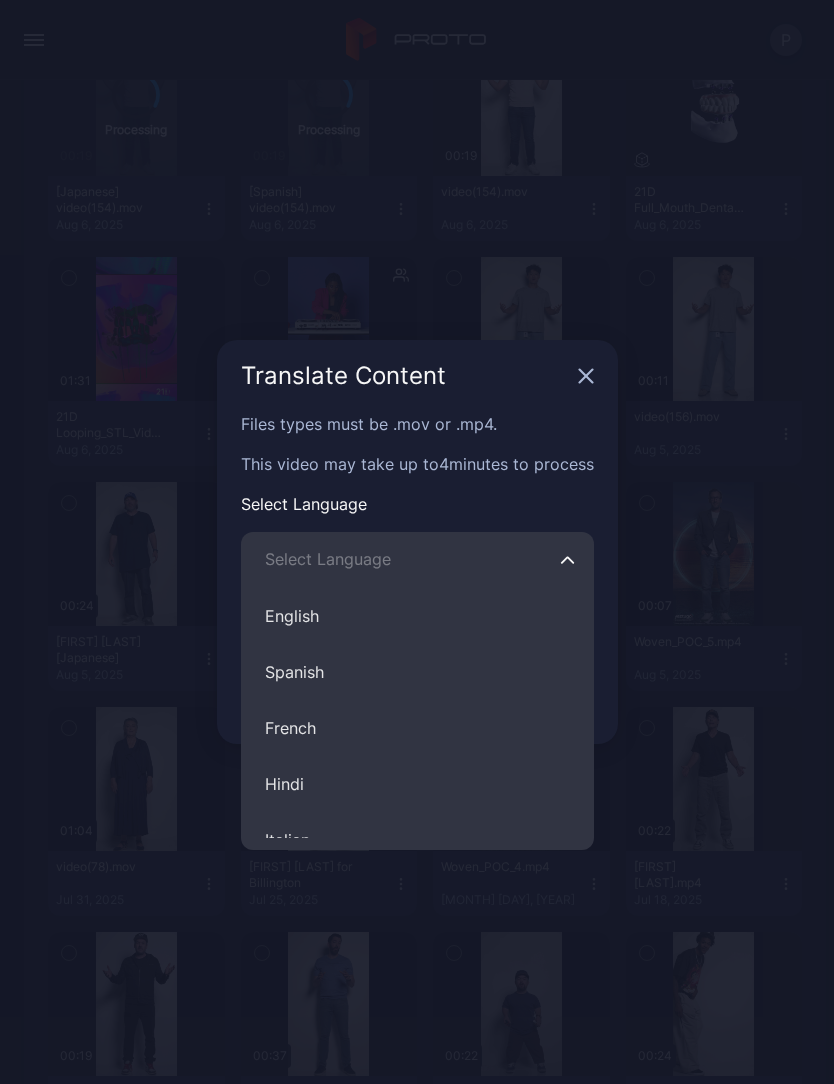 click on "French" at bounding box center [417, 728] 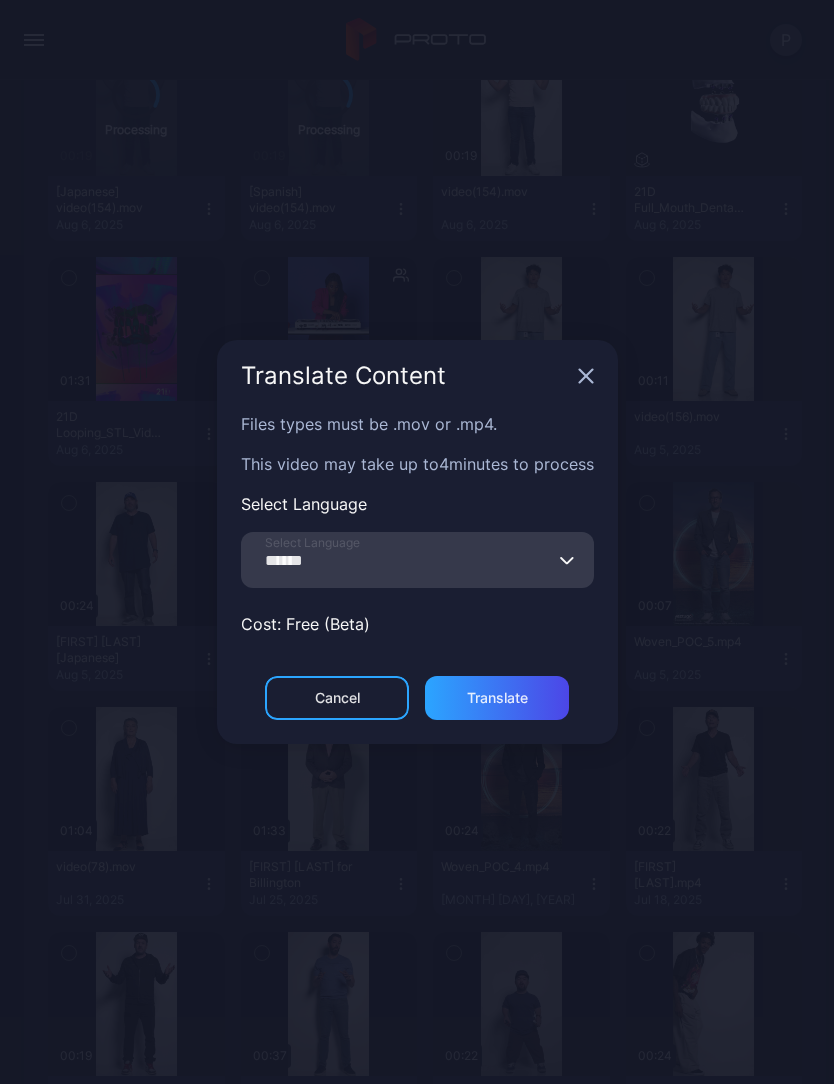 click on "Translate" at bounding box center (497, 698) 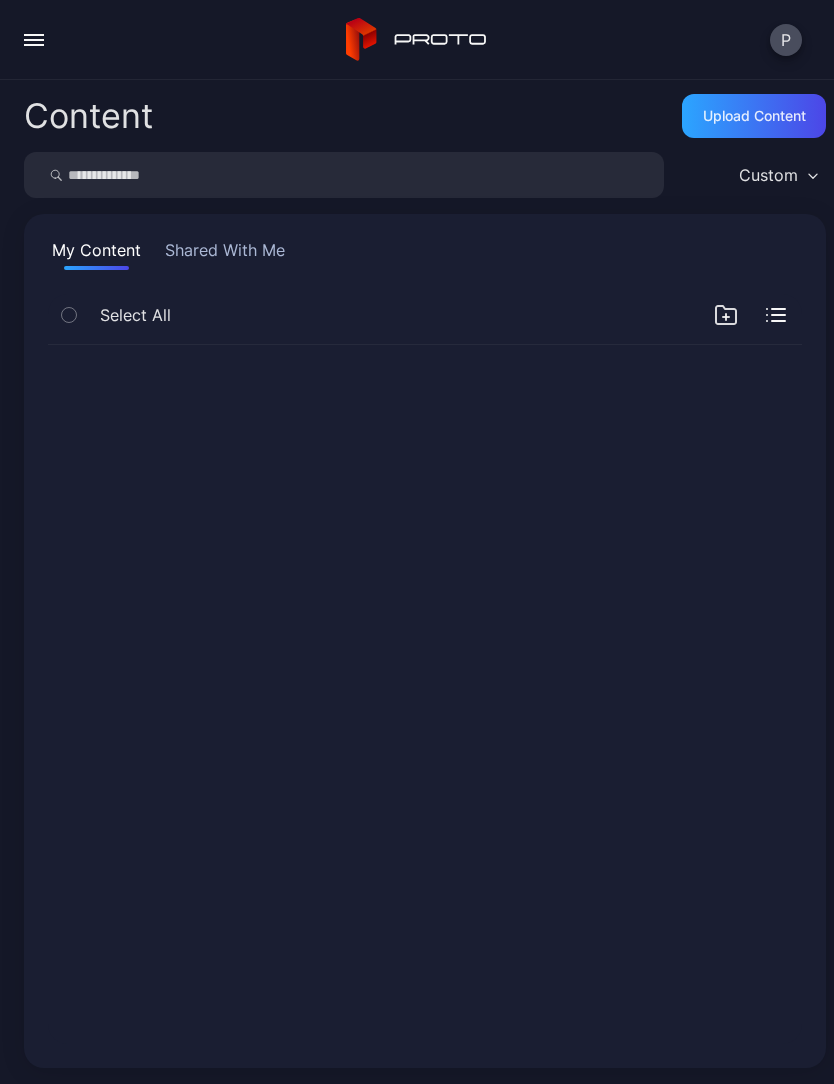 scroll, scrollTop: 0, scrollLeft: 0, axis: both 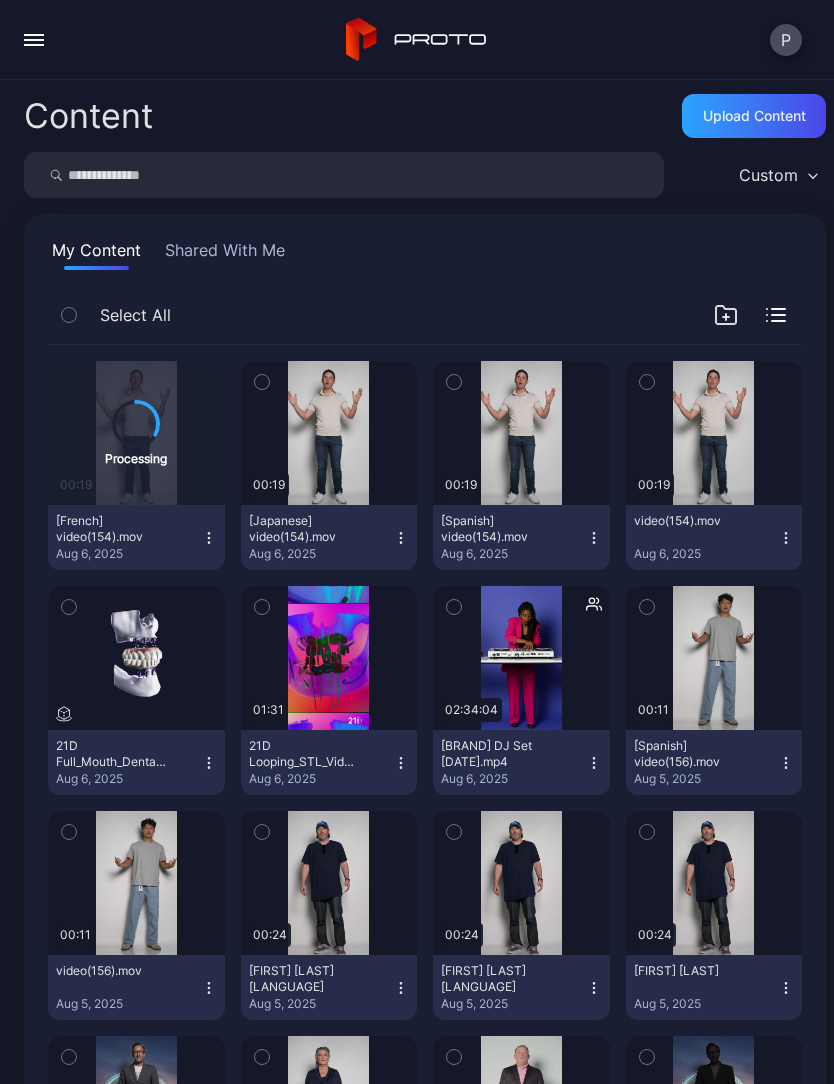 click at bounding box center [454, 382] 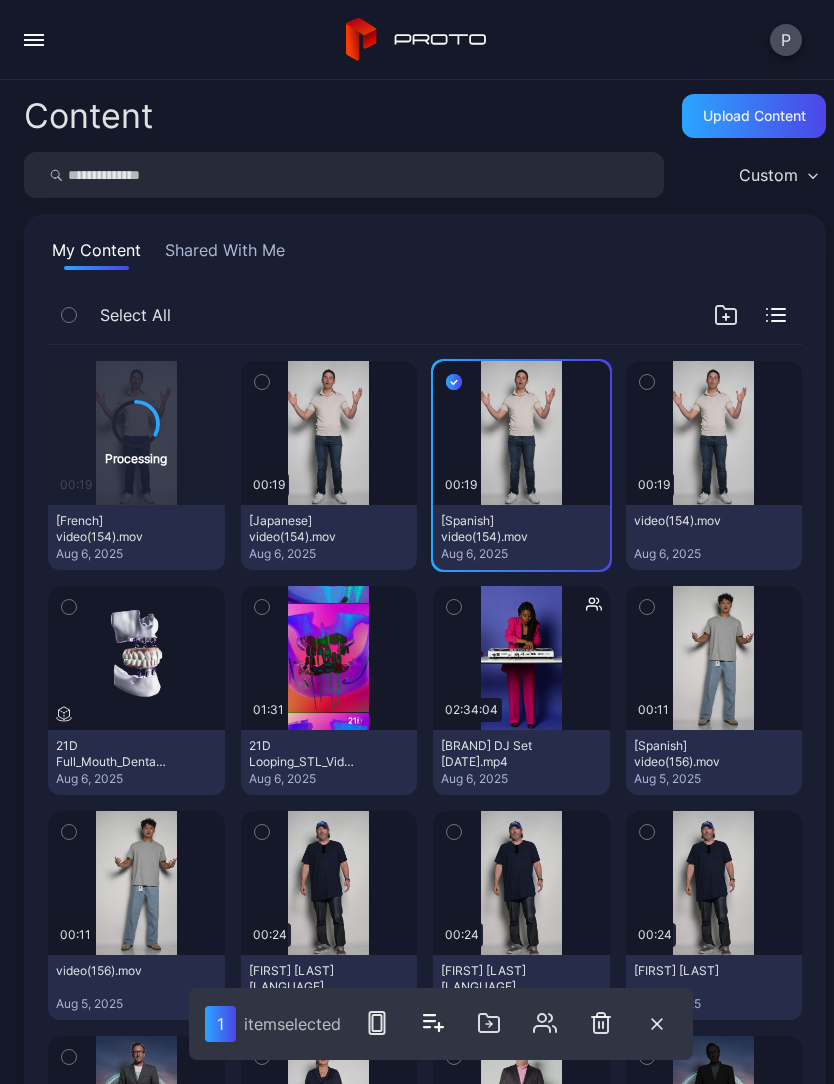 click 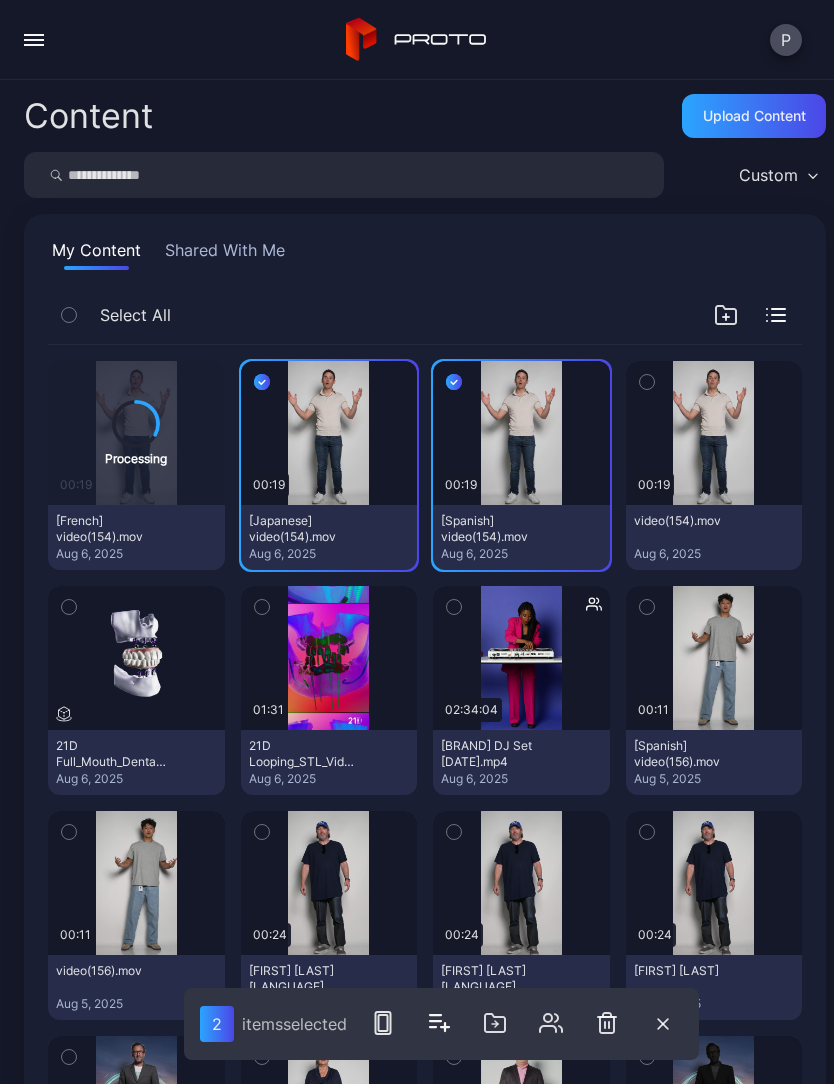 click 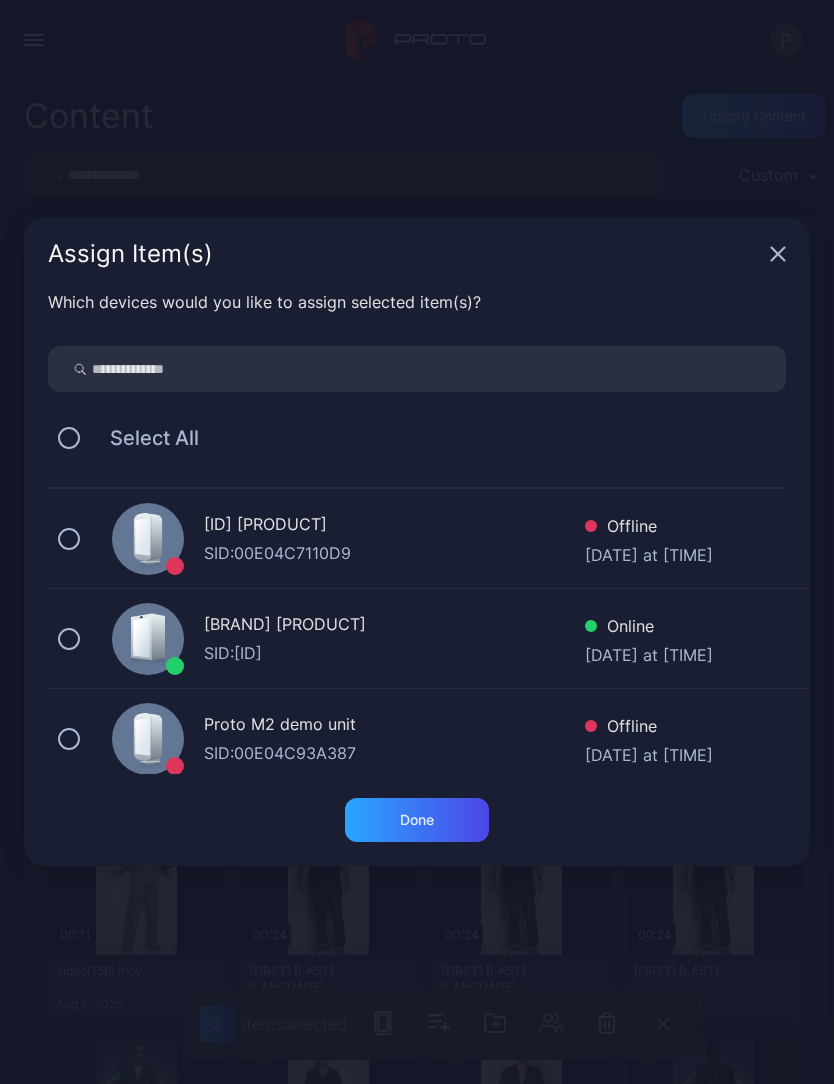 click at bounding box center [417, 369] 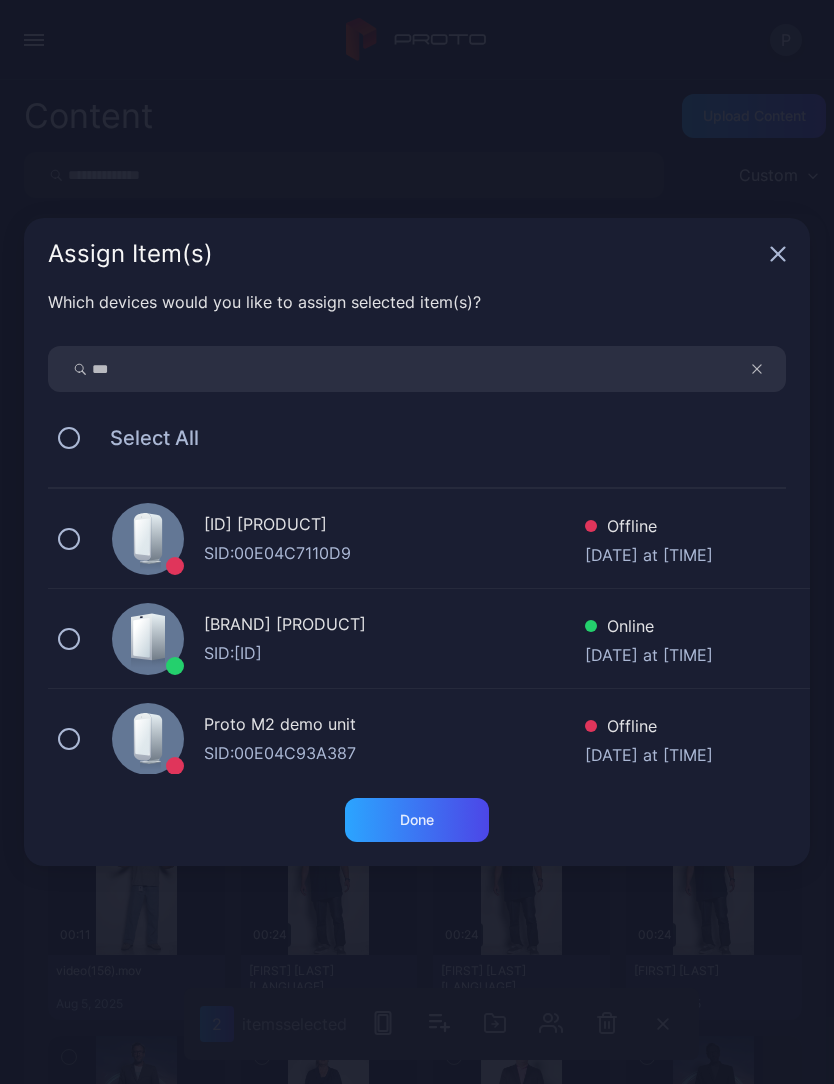 type on "***" 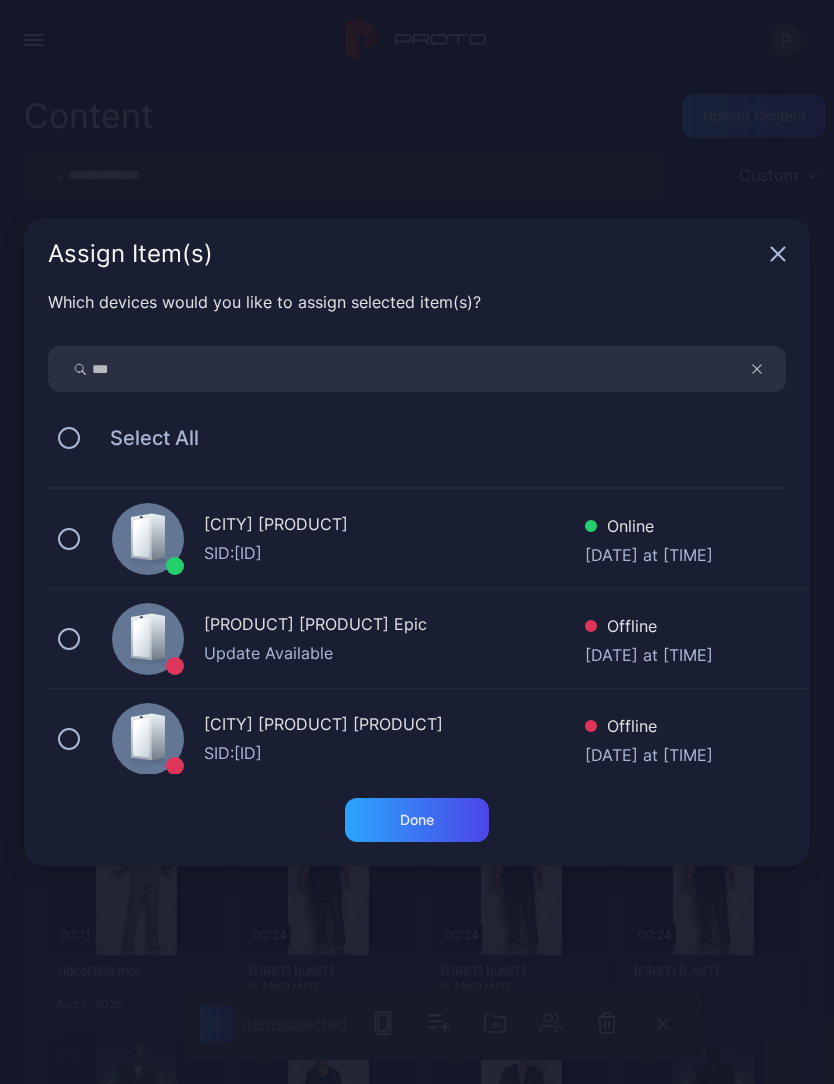 click on "LA Lucille2 SID:  BTTN23000935 Online Aug 06, 2025 at 2:26 PM" at bounding box center [429, 539] 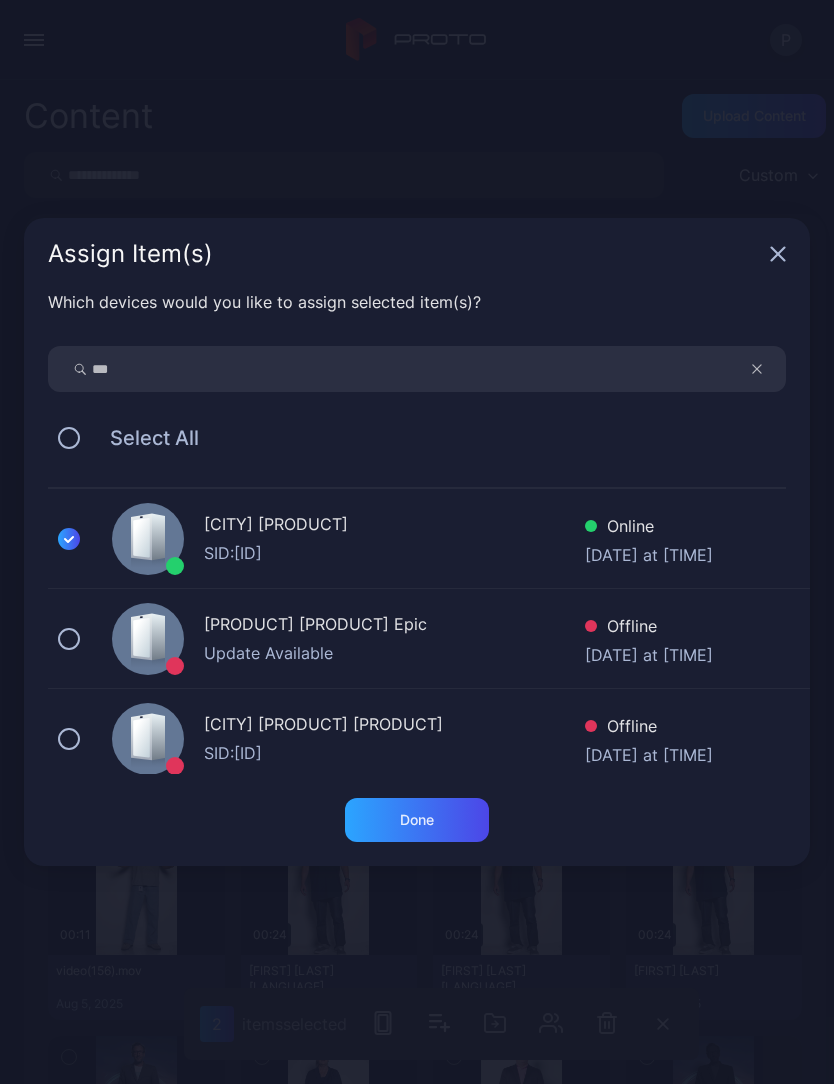 click on "Done" at bounding box center (417, 820) 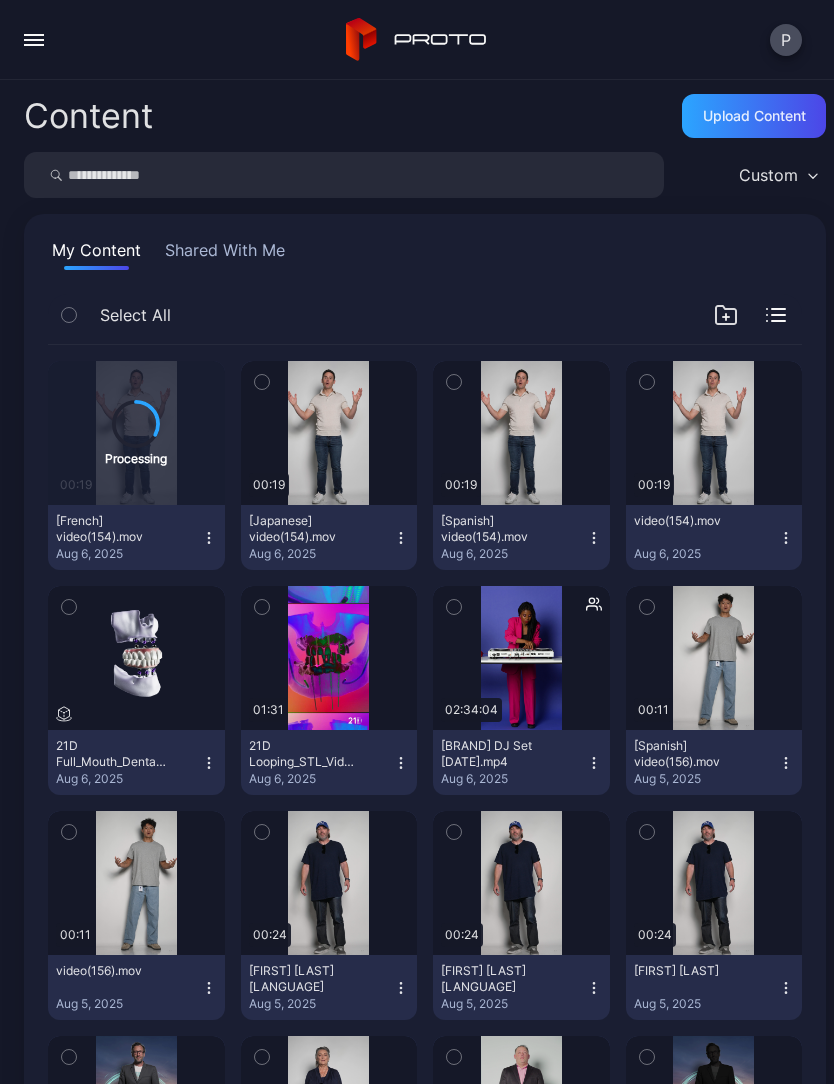click at bounding box center (454, 382) 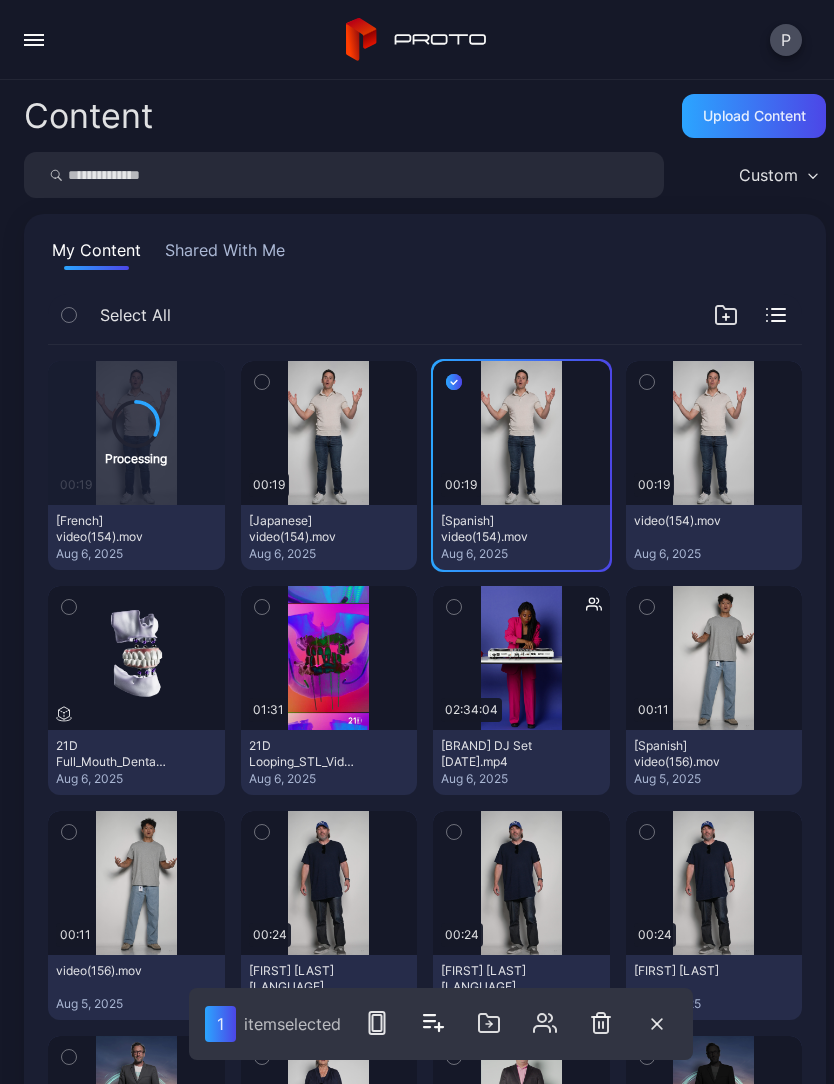 click at bounding box center [262, 382] 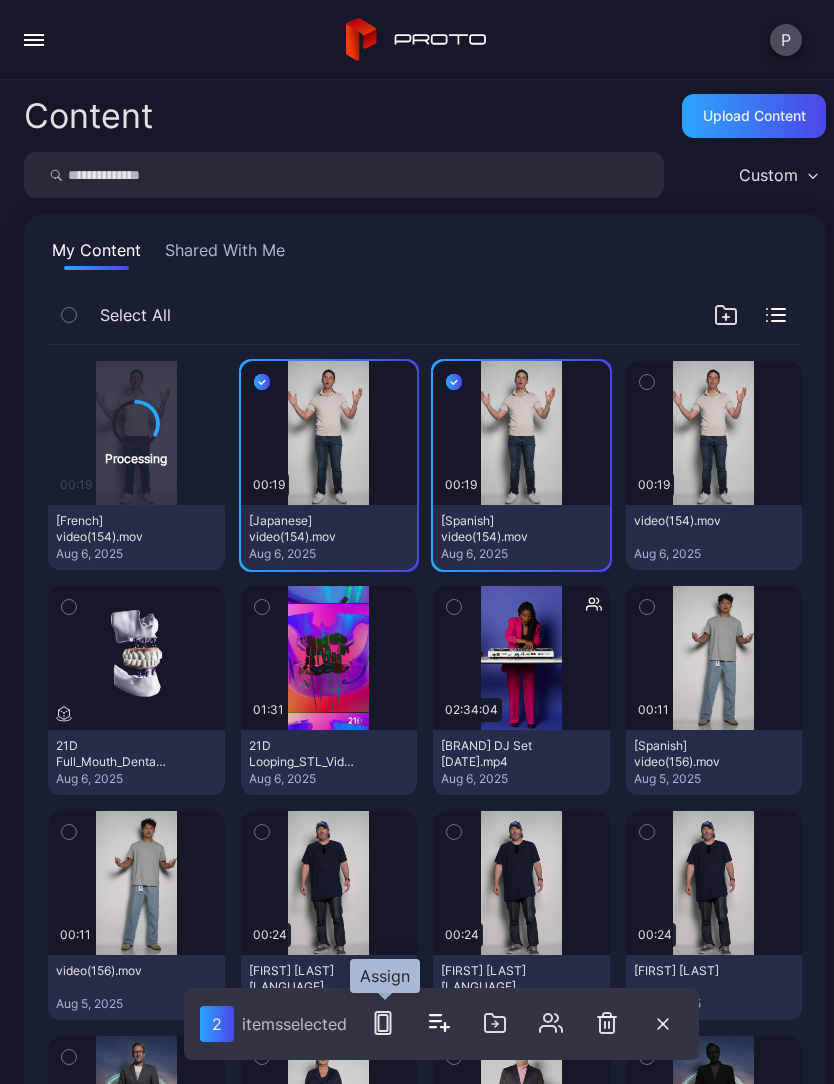 click 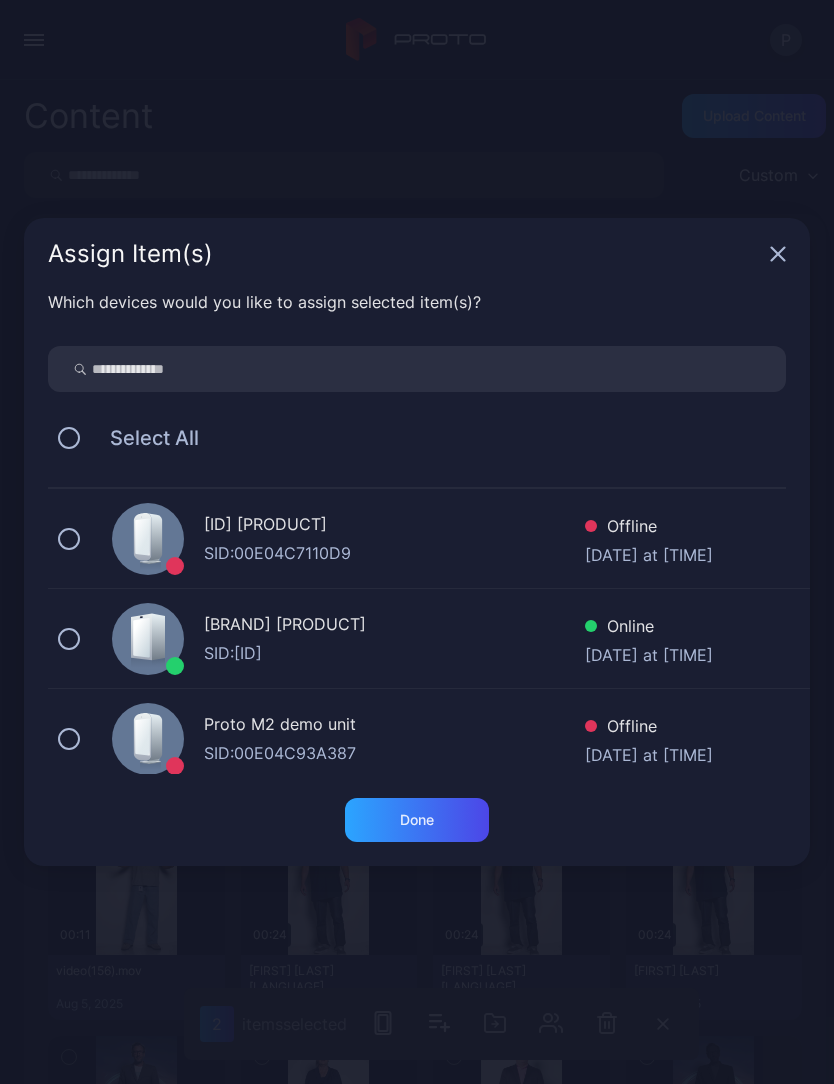 click at bounding box center (417, 369) 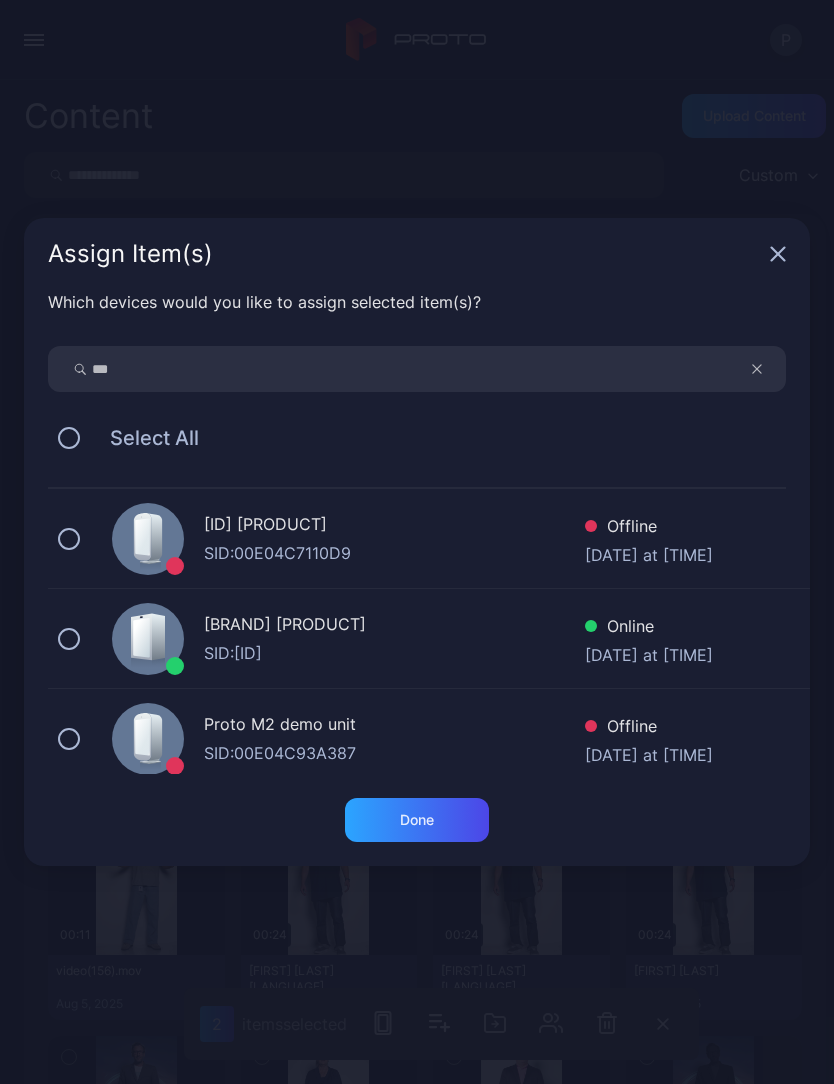 type on "***" 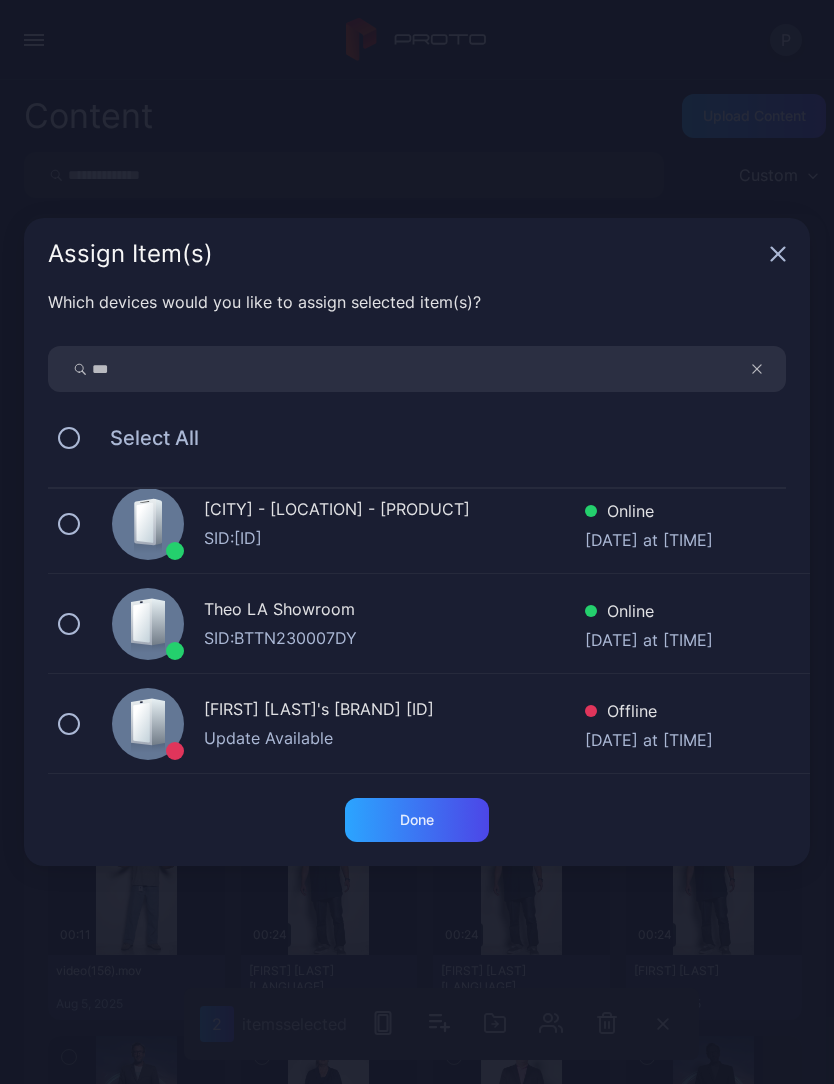 scroll, scrollTop: 115, scrollLeft: 0, axis: vertical 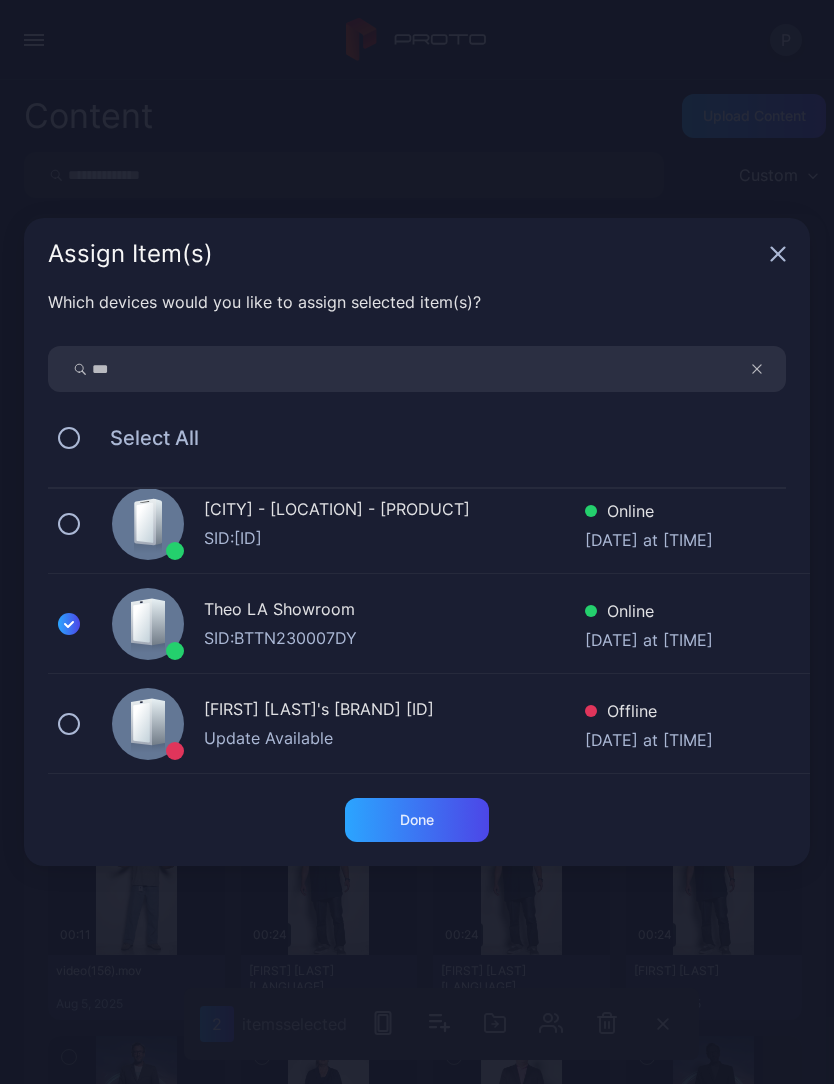 click on "Done" at bounding box center [417, 820] 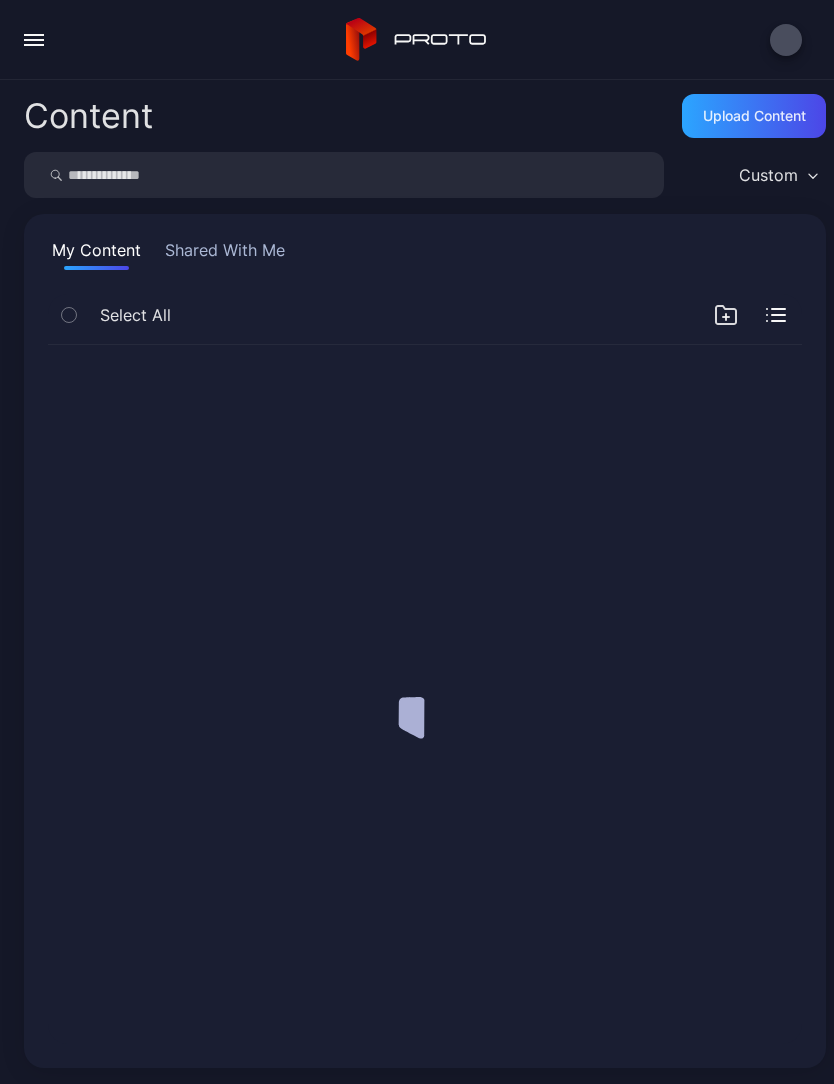 scroll, scrollTop: 0, scrollLeft: 0, axis: both 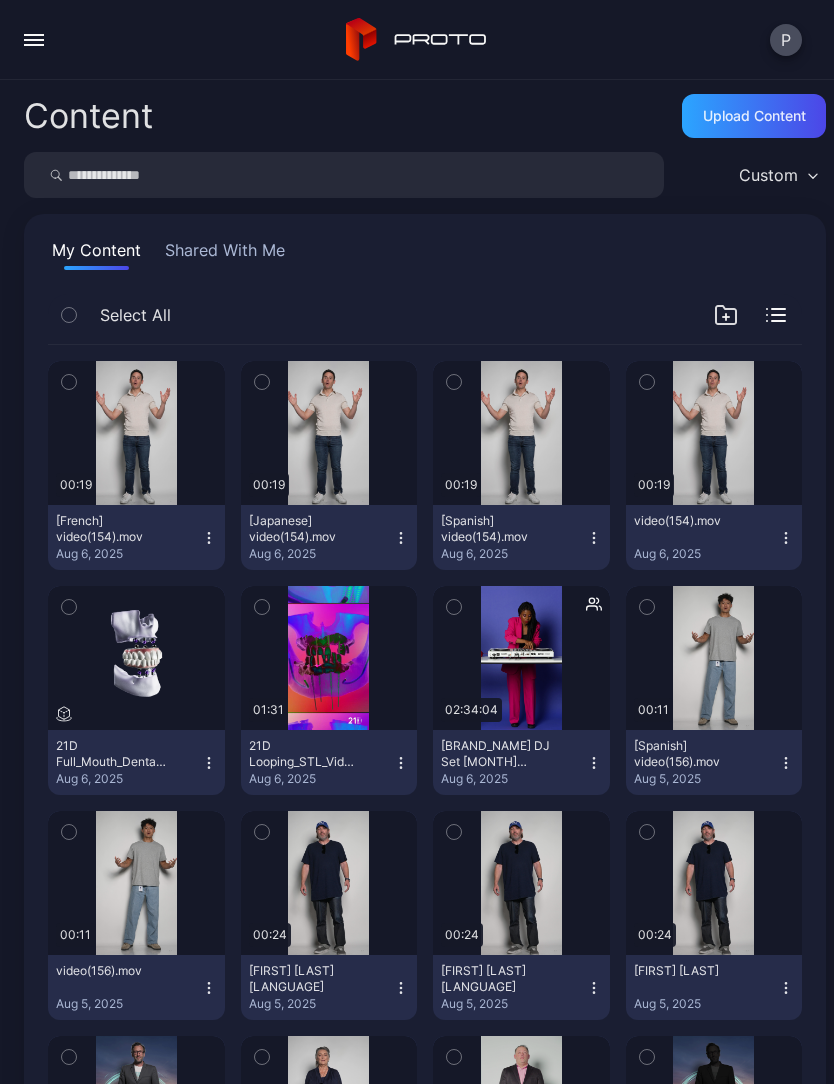 click on "[LANGUAGE] video([NUMBER]).mov [MONTH] [DAY], [YEAR]" at bounding box center (136, 537) 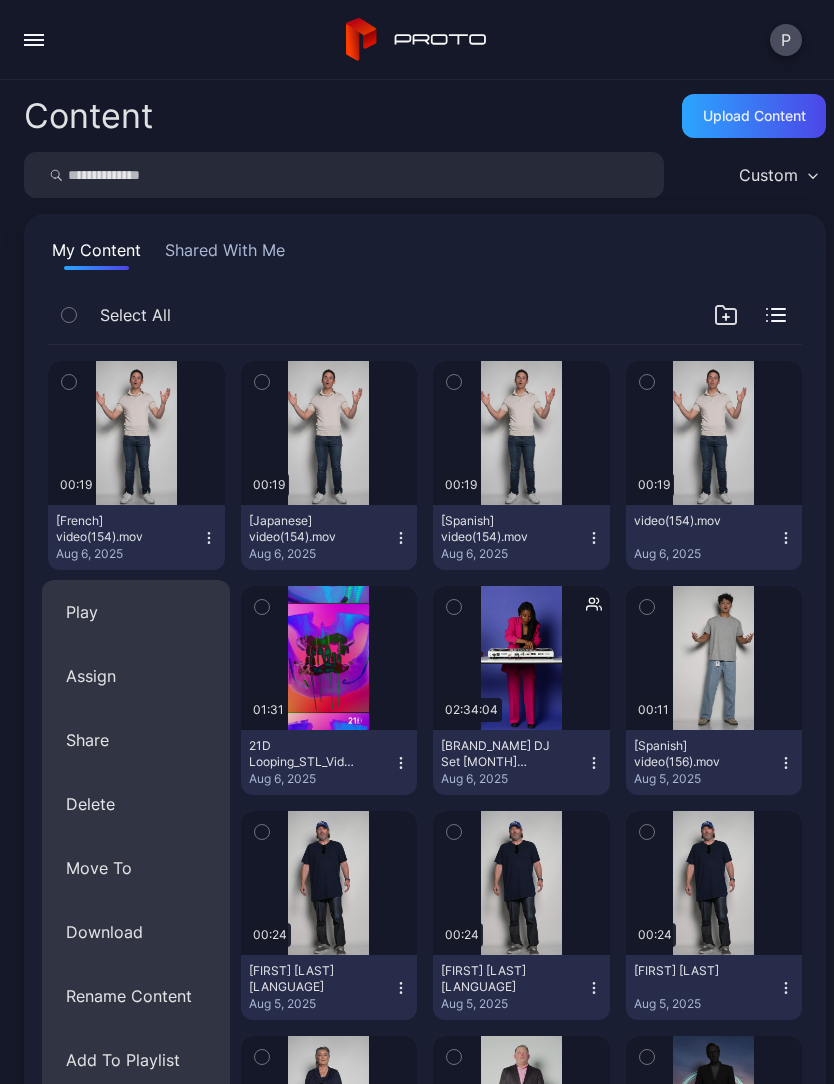 click on "Assign" at bounding box center (136, 676) 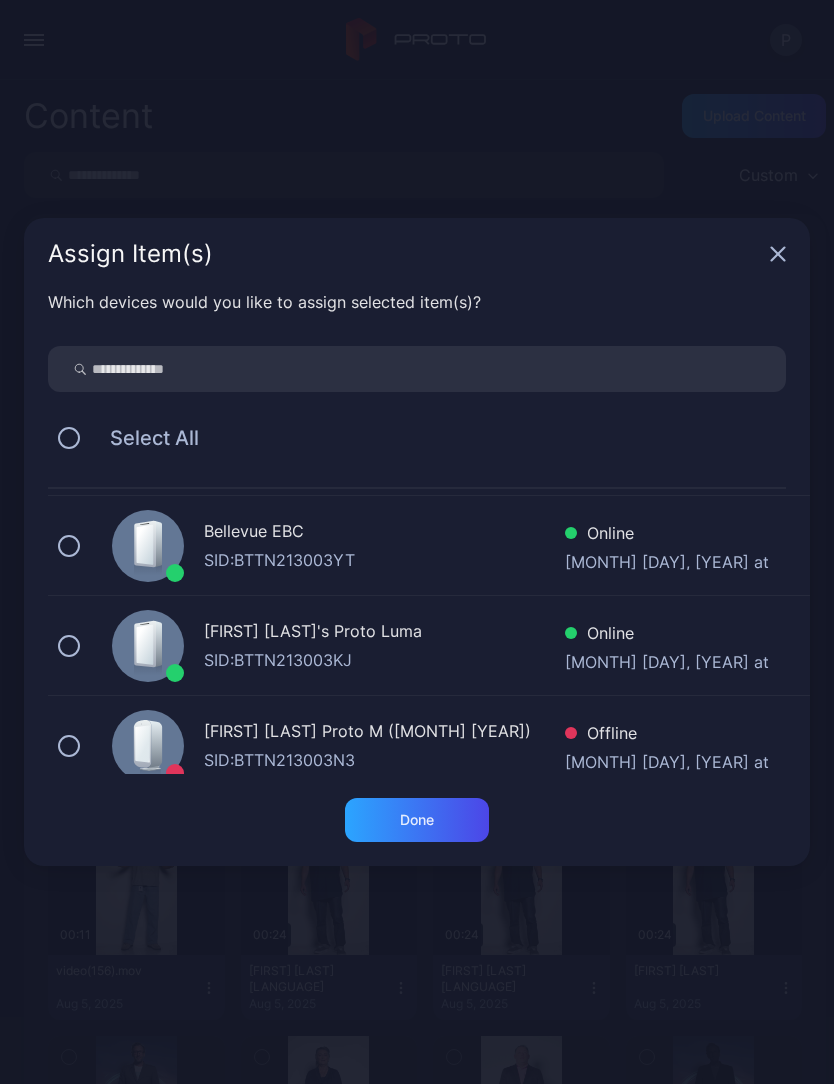 scroll, scrollTop: 2332, scrollLeft: 0, axis: vertical 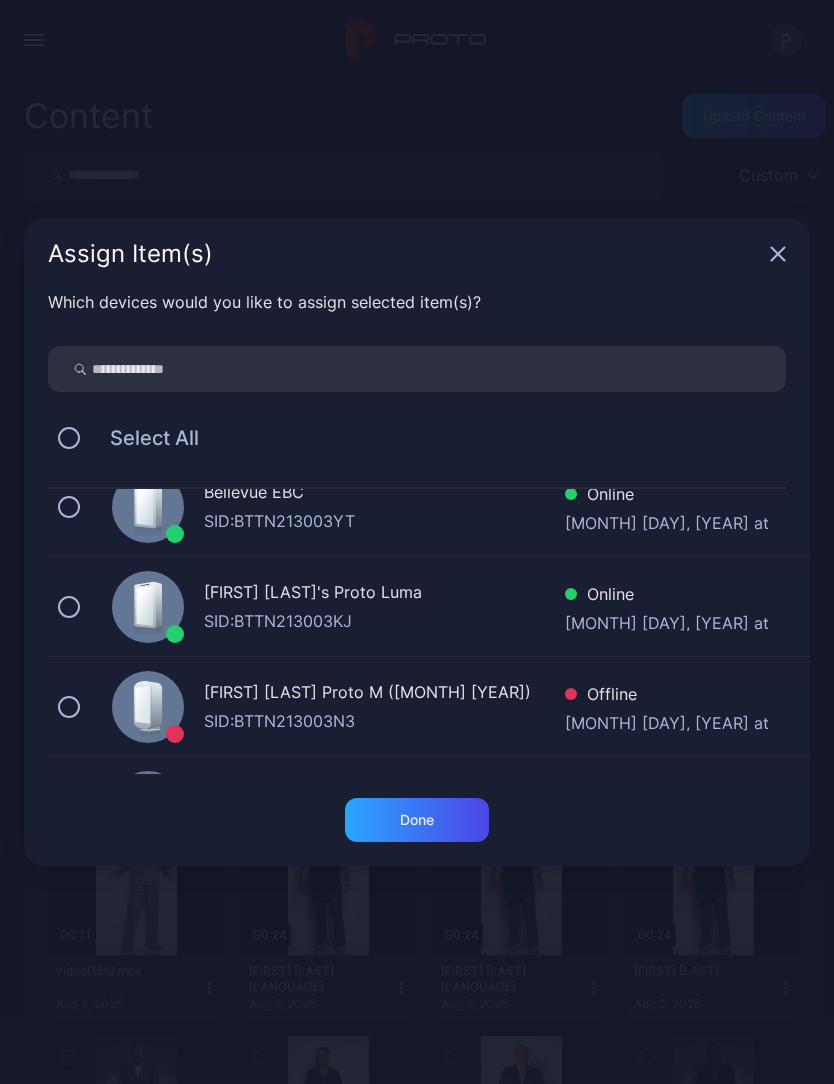 click at bounding box center [417, 369] 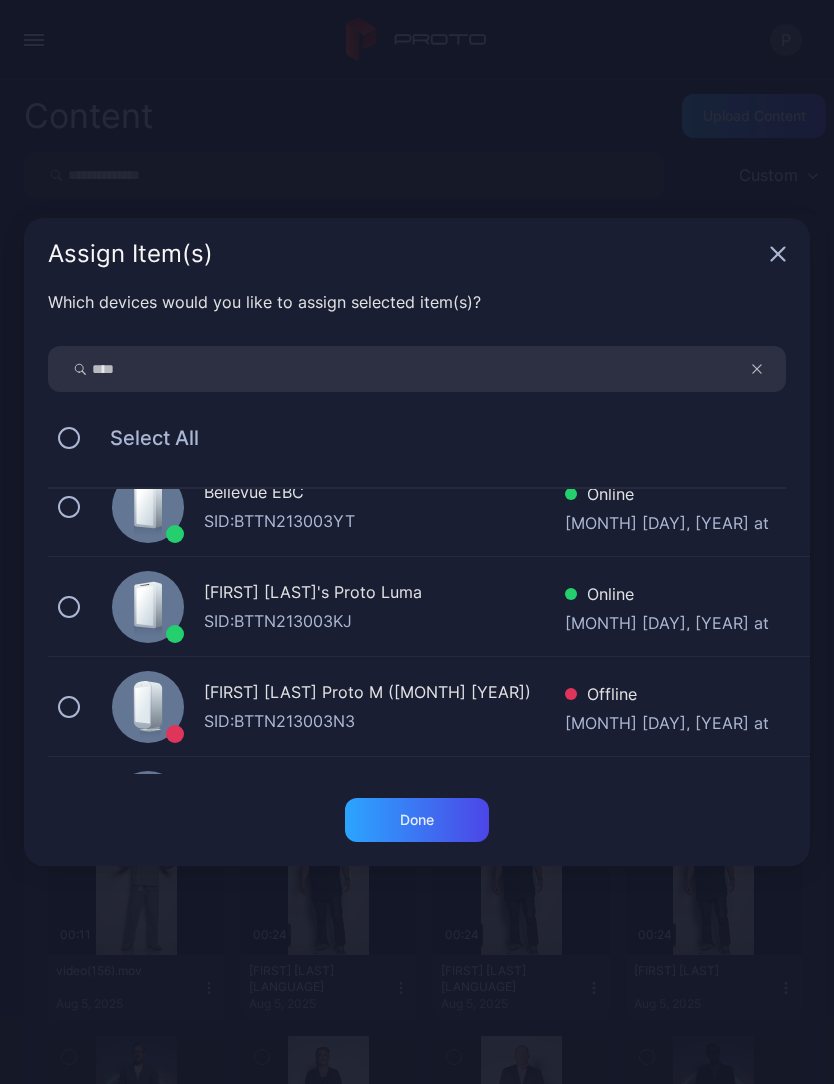 type on "****" 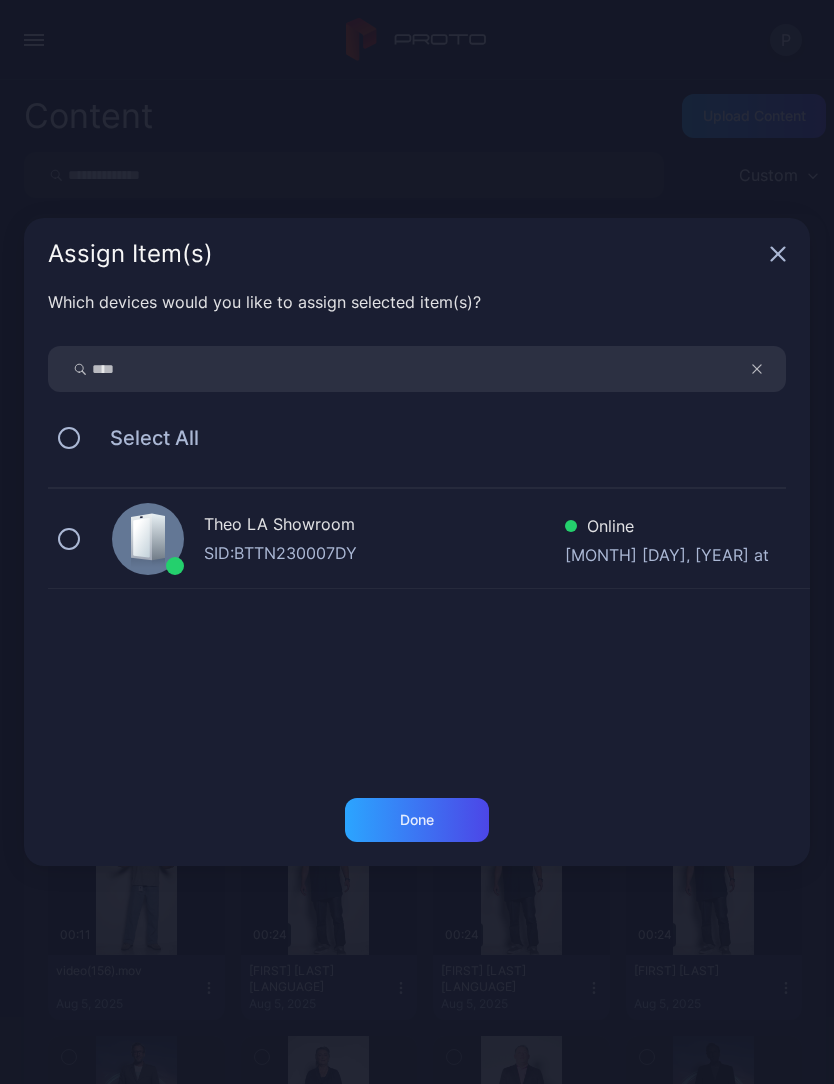 click at bounding box center (69, 539) 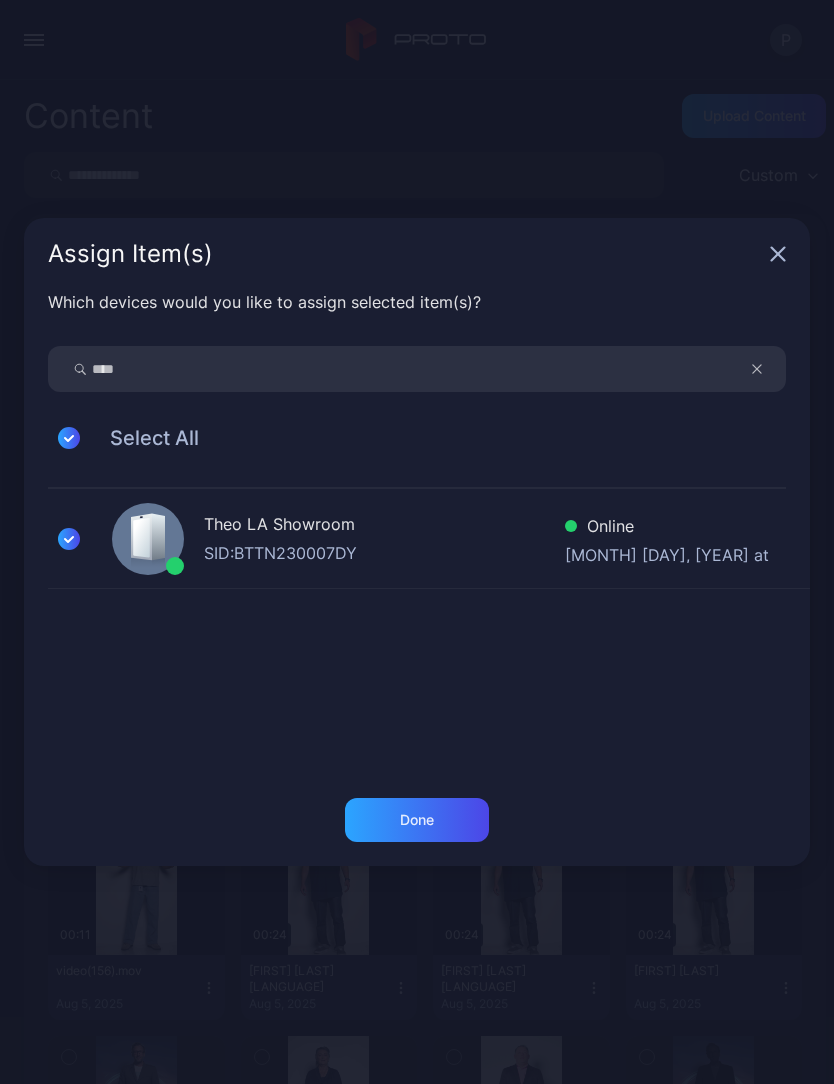 click on "Done" at bounding box center (417, 820) 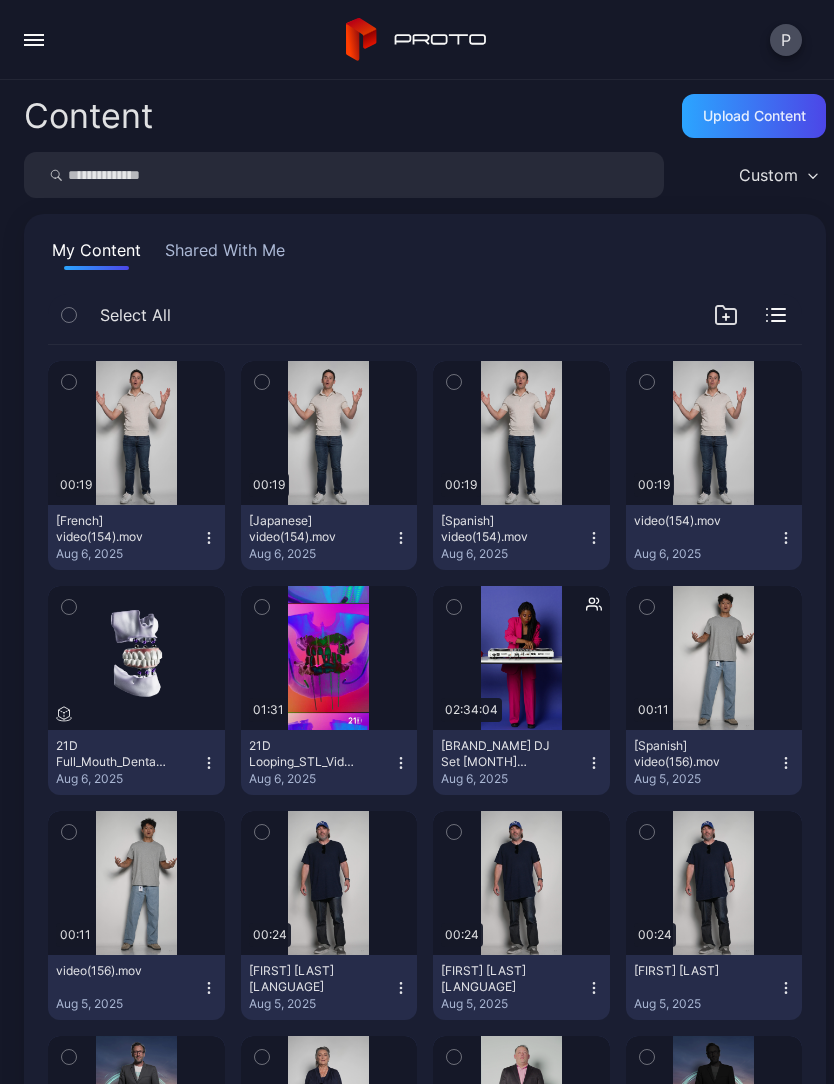 scroll, scrollTop: 3, scrollLeft: 0, axis: vertical 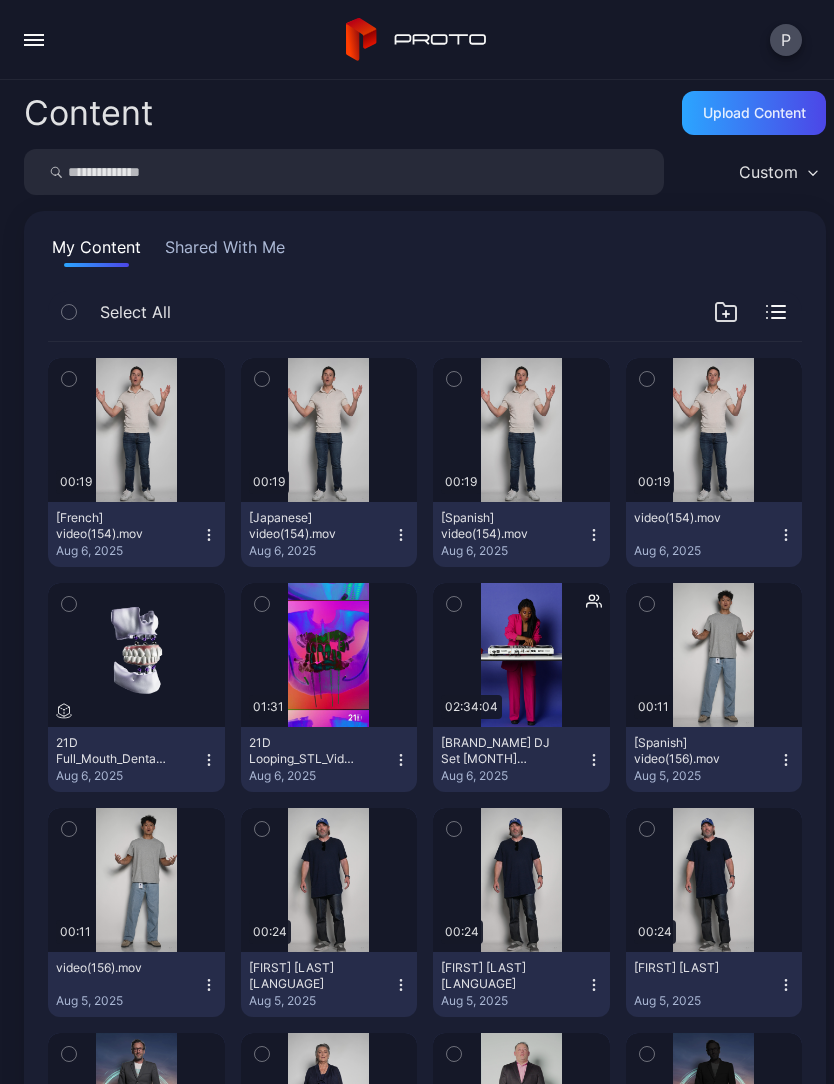 click 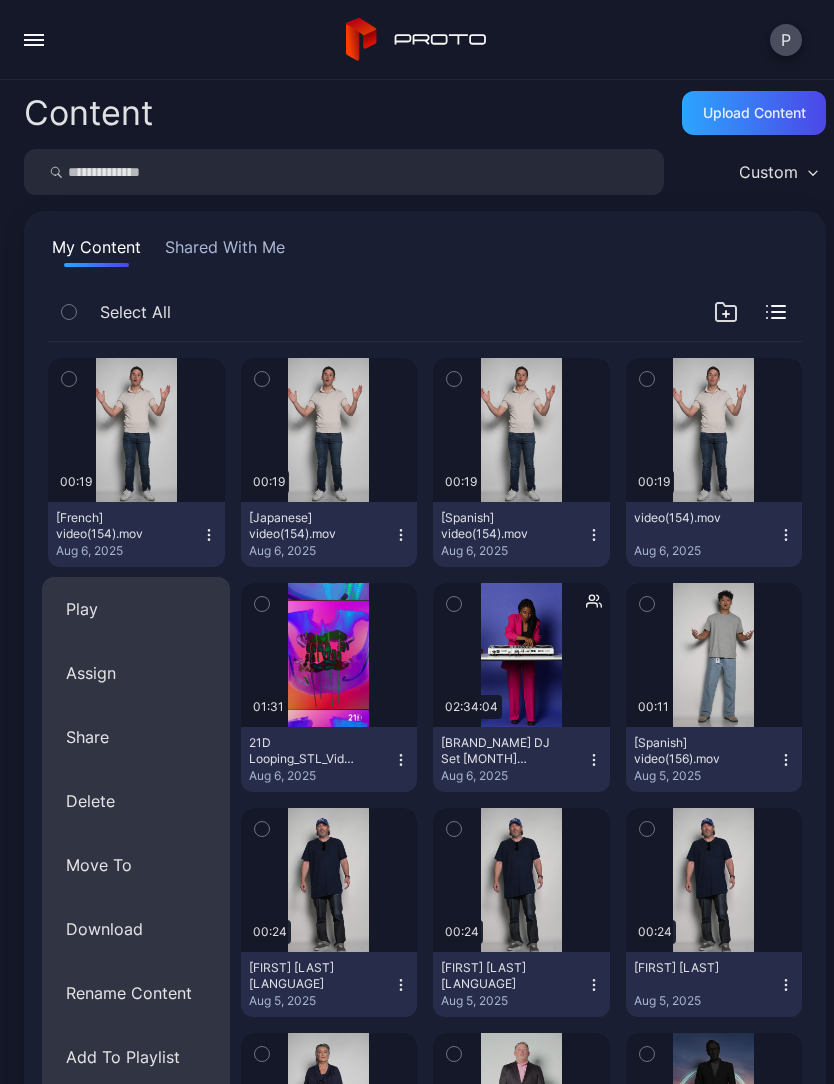 click on "Assign" at bounding box center (136, 673) 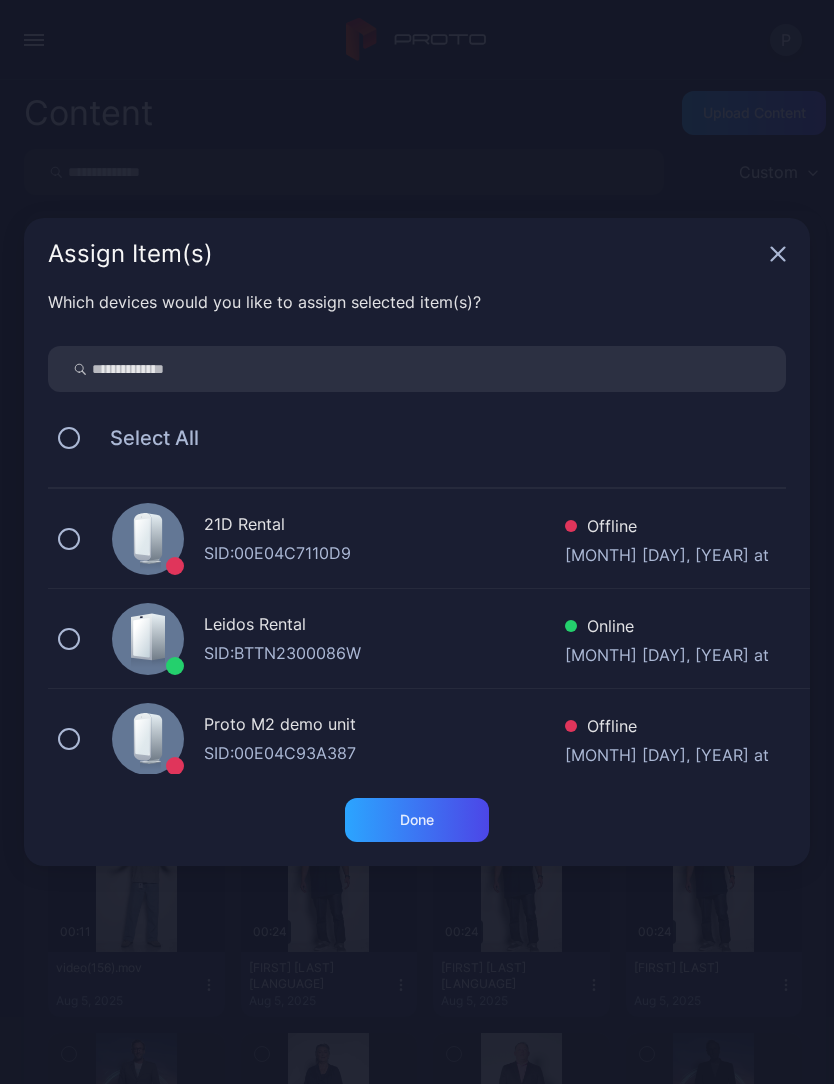 click at bounding box center (417, 369) 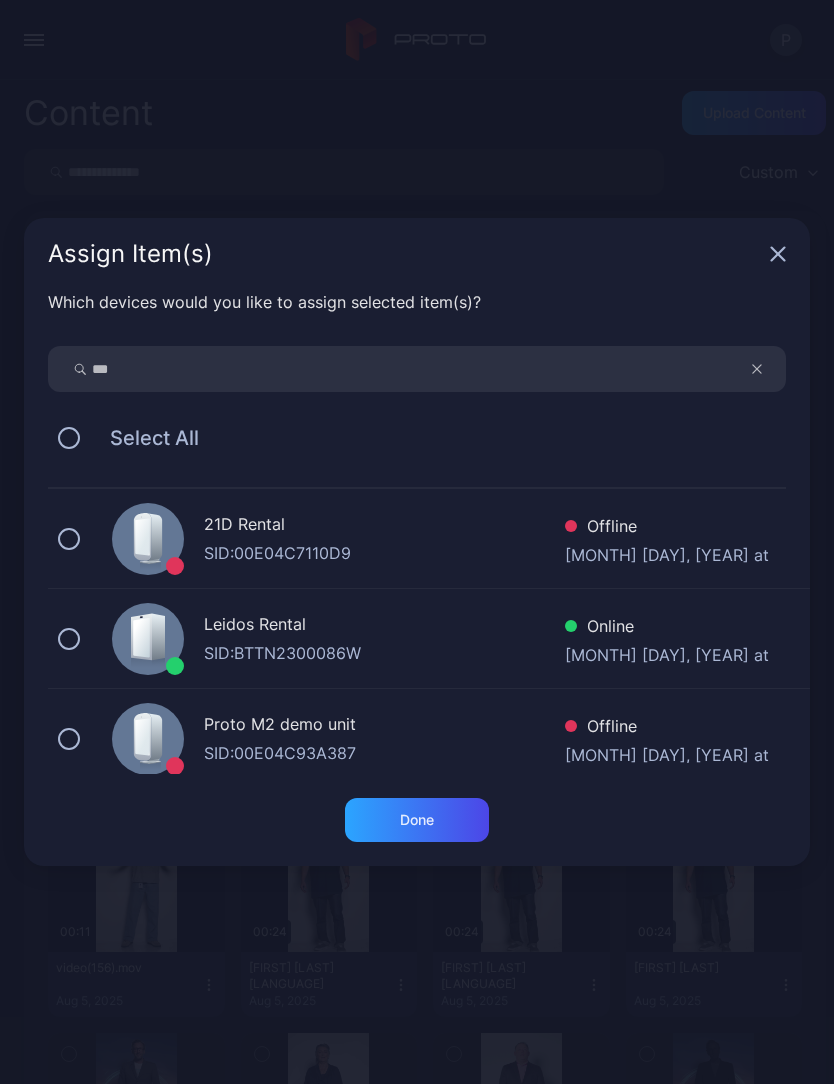 type on "***" 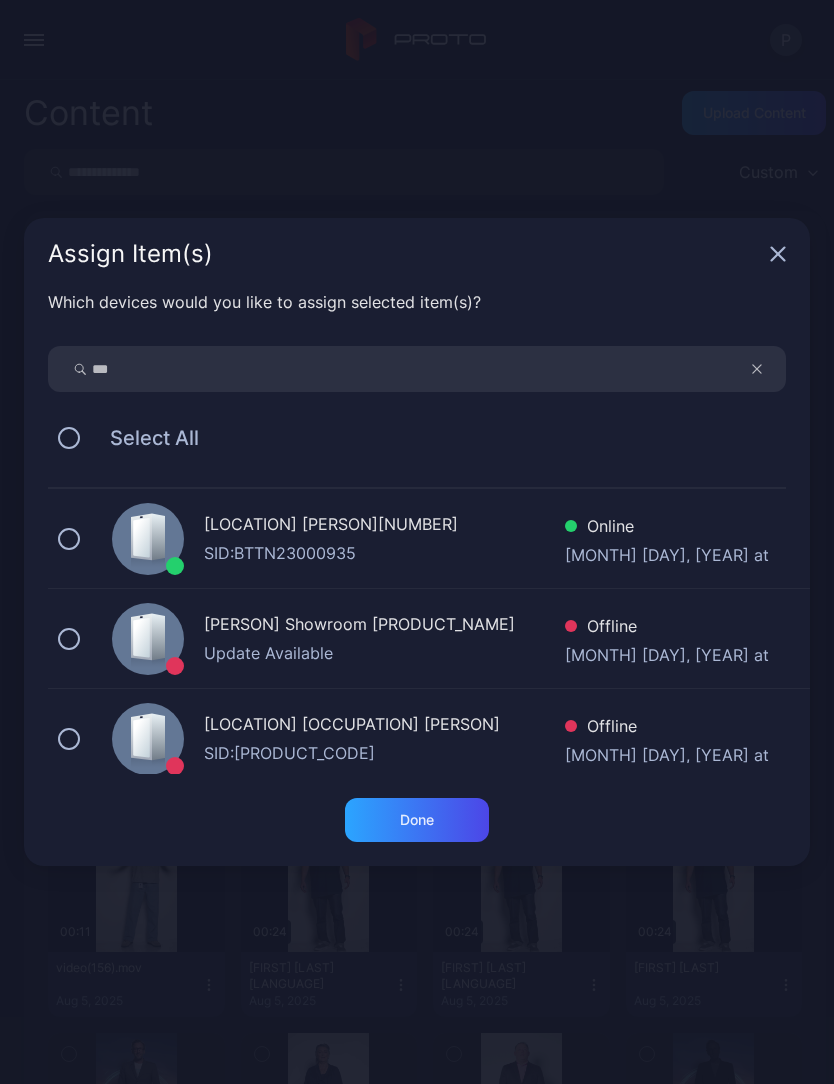 click at bounding box center (69, 539) 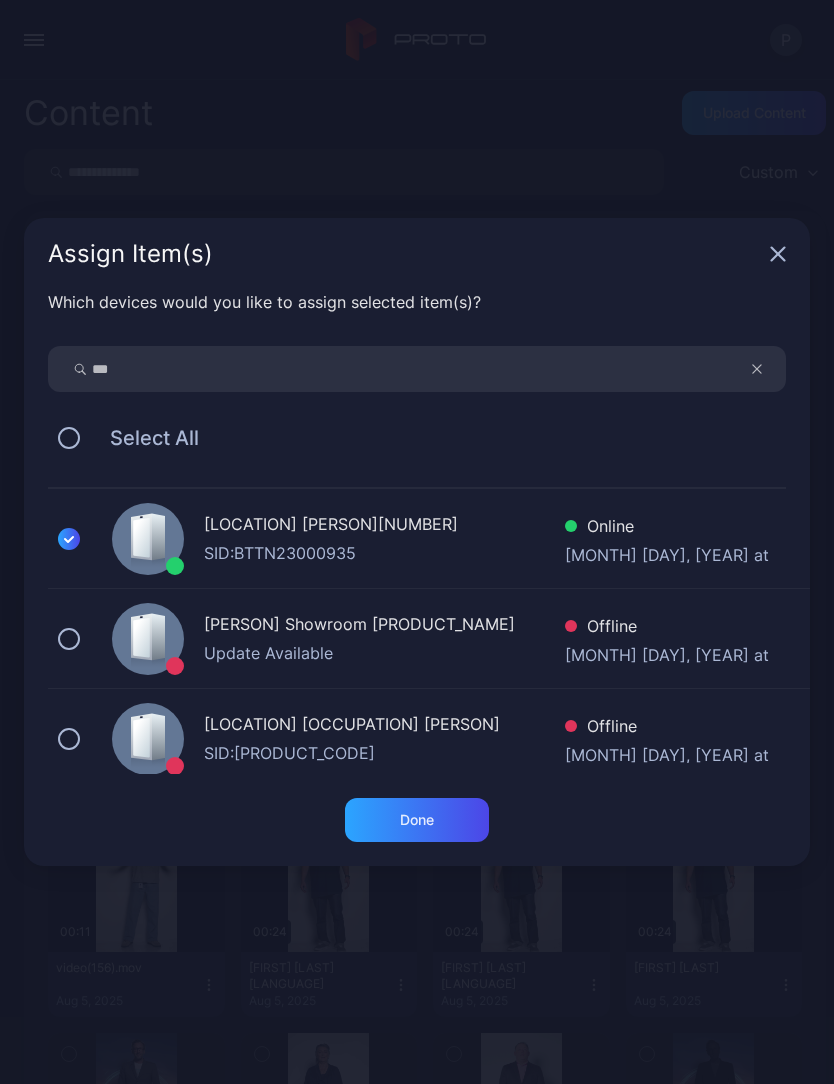 click on "Done" at bounding box center [417, 820] 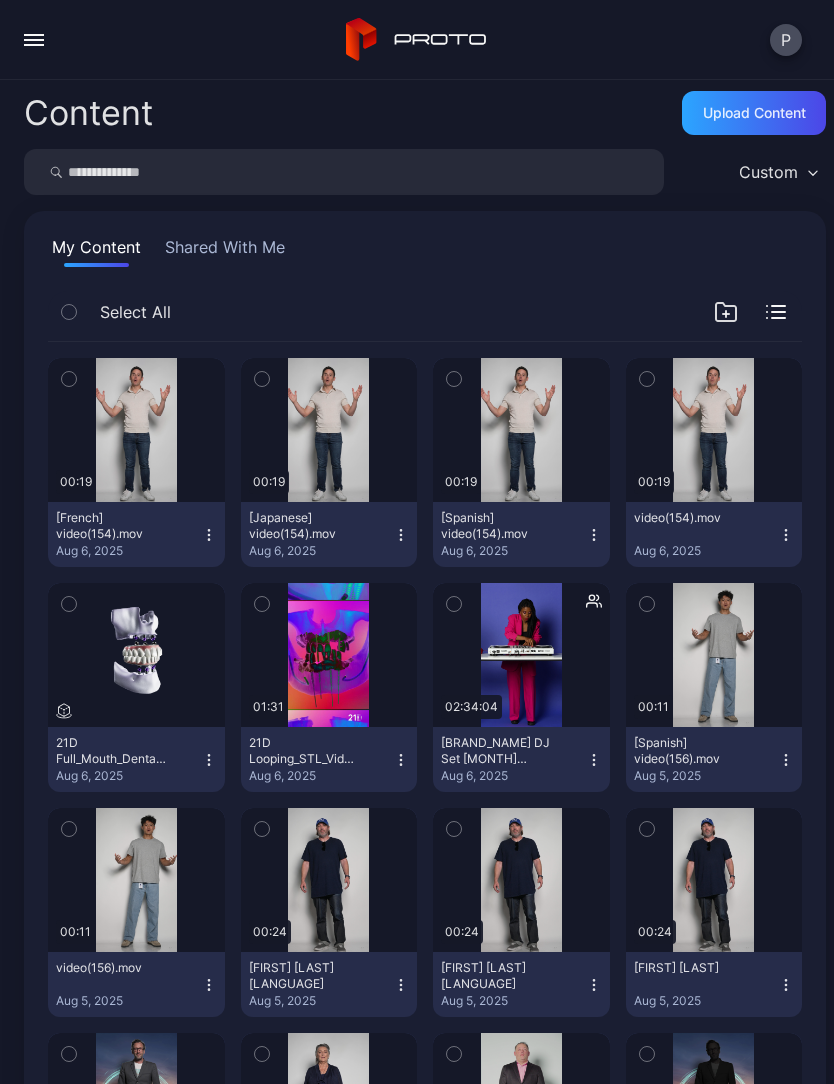 click on "Preview [TIME] [LANGUAGE] video([NUMBER]).mov [MONTH] [DAY], [YEAR] Preview [TIME] [LANGUAGE] video([NUMBER]).mov [MONTH] [DAY], [YEAR] Preview [TIME] [LANGUAGE] video([NUMBER]).mov [MONTH] [DAY], [YEAR] Preview [TIME] video([NUMBER]).mov [MONTH] [DAY], [YEAR] Preview [NUMBER] [PRODUCT_NAME] [MONTH] [DAY], [YEAR] Preview [TIME] [PRODUCT_NAME] [MONTH] [DAY], [YEAR] Preview [TIME] [PRODUCT_NAME] [MONTH] [DAY], [YEAR] Preview [TIME] [PRODUCT_NAME] [MONTH] [DAY], [YEAR] Preview [TIME] [LANGUAGE] video([NUMBER]).mov [MONTH] [DAY], [YEAR] Preview [TIME] video([NUMBER]).mov [MONTH] [DAY], [YEAR] Preview [TIME] [FIRST] [LAST] [LANGUAGE] [MONTH] [DAY], [YEAR] Preview [TIME] [FIRST] [LAST] [LANGUAGE] [MONTH] [DAY], [YEAR] Preview [TIME] [FIRST] [LAST] [MONTH] [DAY], [YEAR] Preview [TIME] [PRODUCT_NAME] [MONTH] [DAY], [YEAR] Preview [TIME] video([NUMBER]).mov [MONTH] [DAY], [YEAR] Preview [TIME] [PRODUCT_NAME] [FIRST] [LAST] [MONTH] [DAY], [YEAR] Preview [TIME] [FIRST] [LAST].mp4 [MONTH] [DAY], [YEAR] Preview [TIME] [FIRST] [LAST].mp4 [MONTH] [DAY], [YEAR] Preview [TIME] [FIRST] [LAST].mp4 [MONTH] [DAY], [YEAR] Preview [TIME]" at bounding box center (425, 1495) 